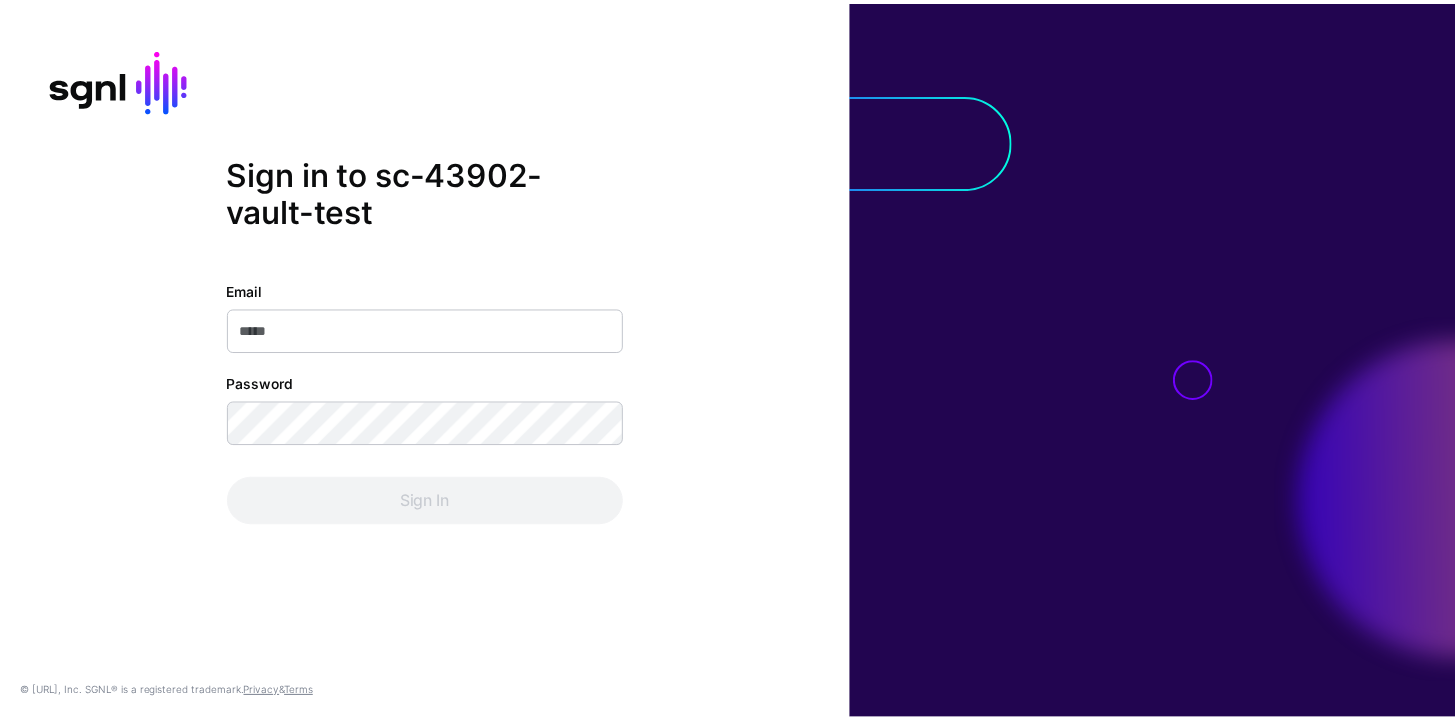 scroll, scrollTop: 0, scrollLeft: 0, axis: both 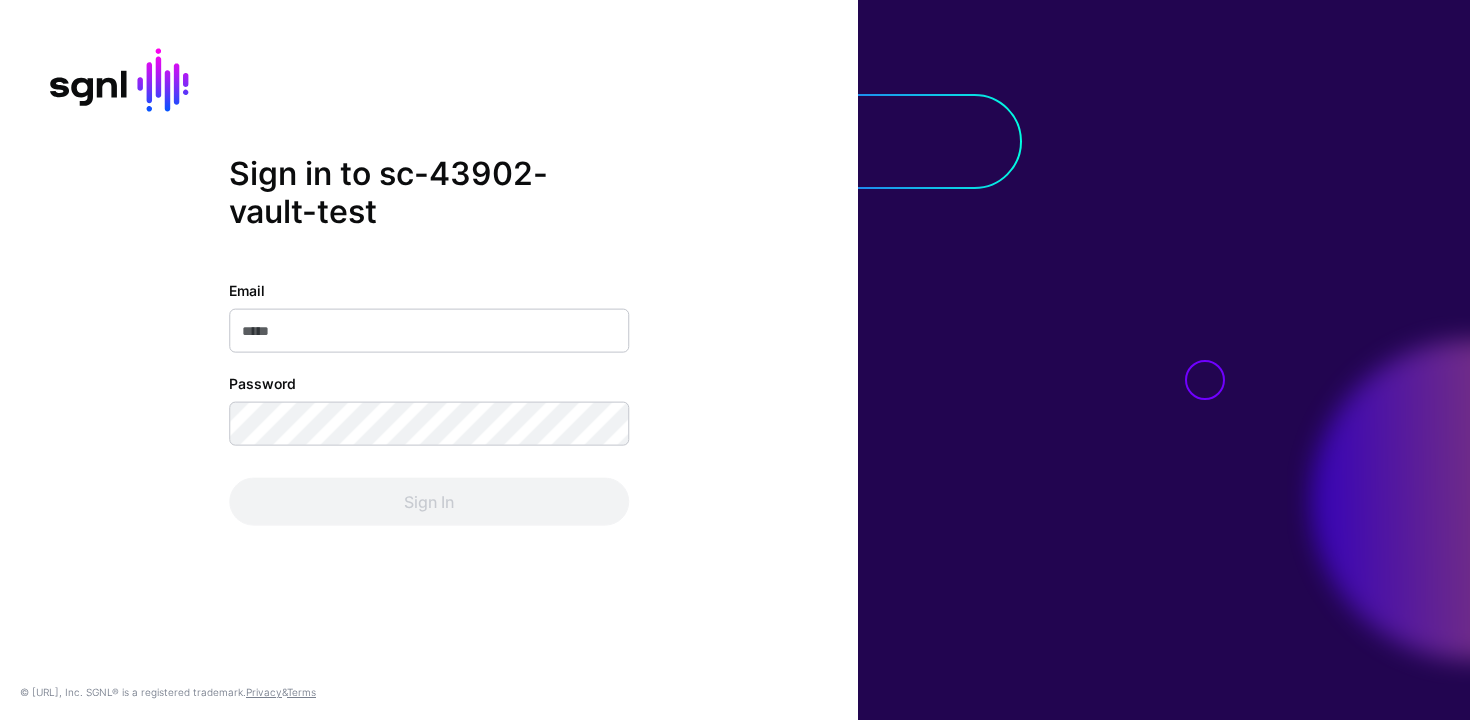 click on "Email" at bounding box center (429, 330) 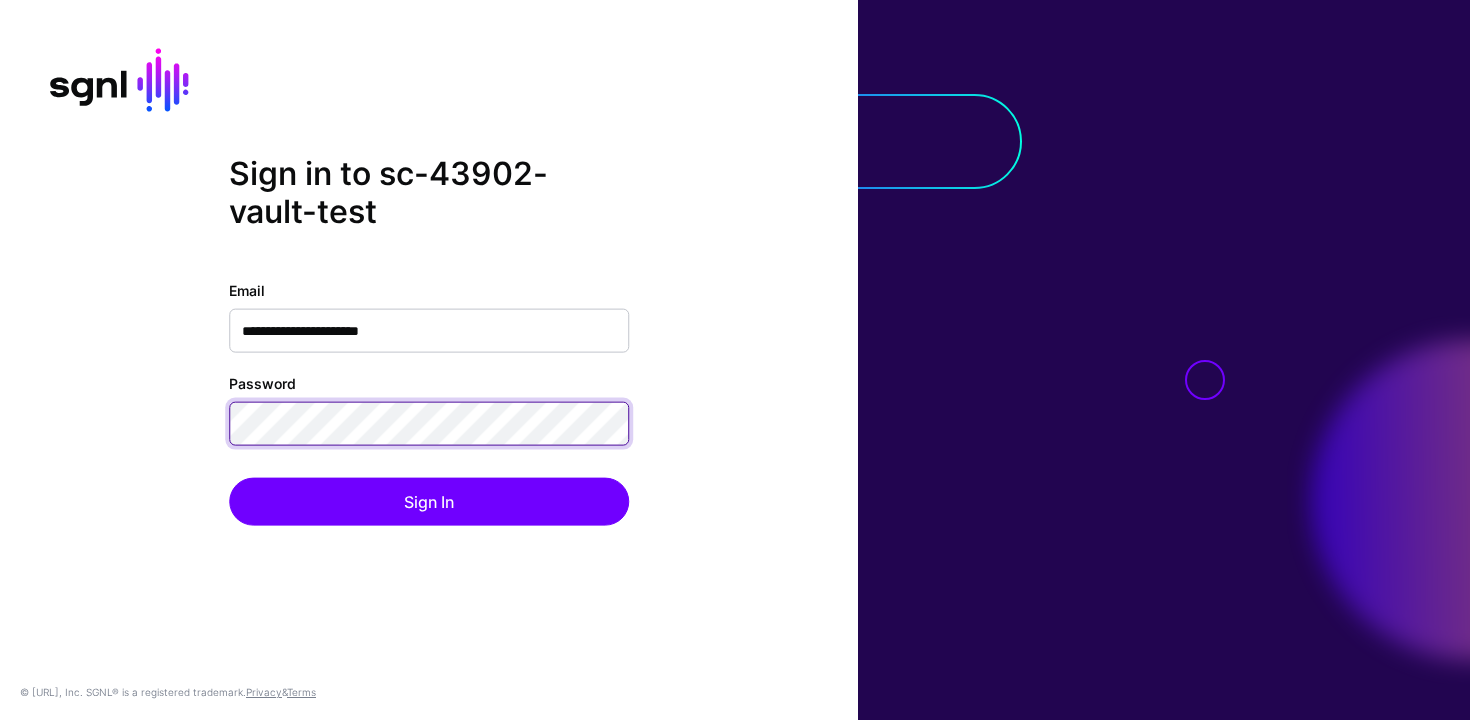 click on "Sign In" 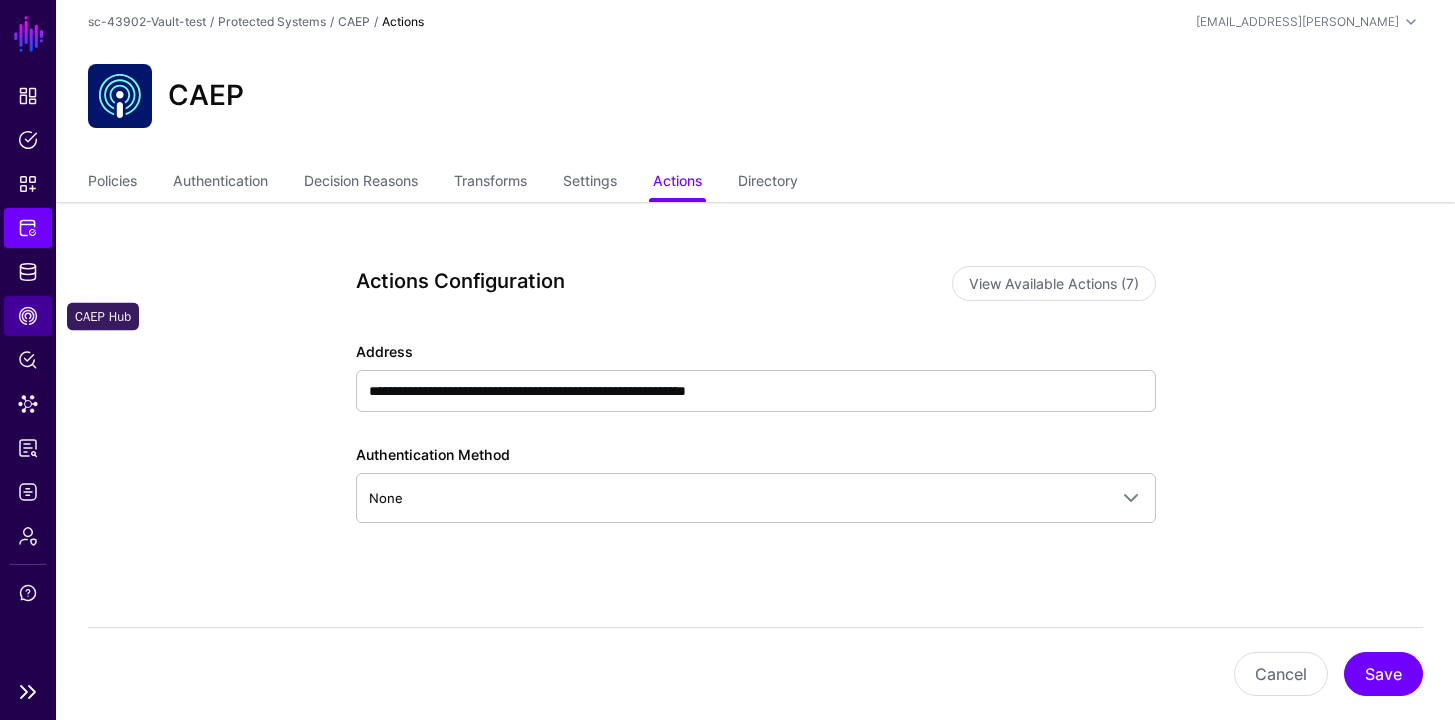 click on "CAEP Hub" 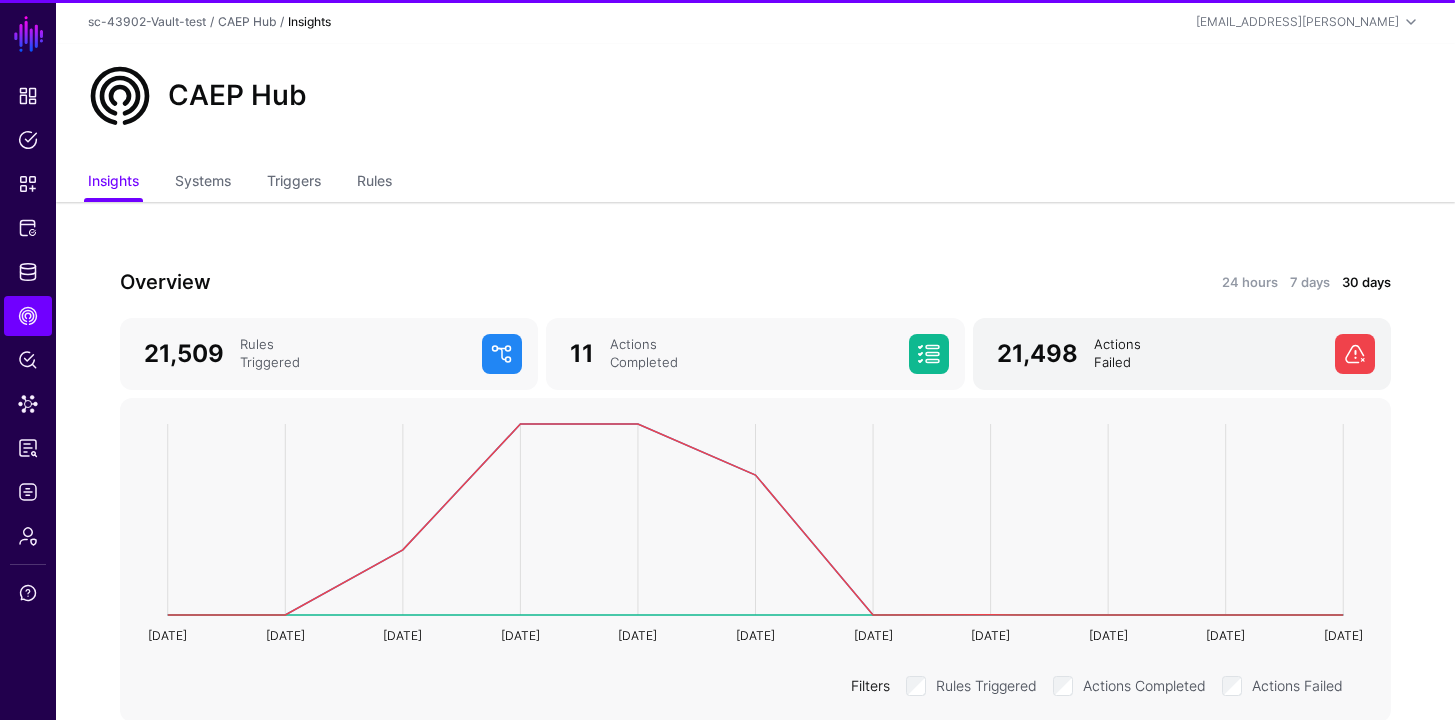click on "21,498" 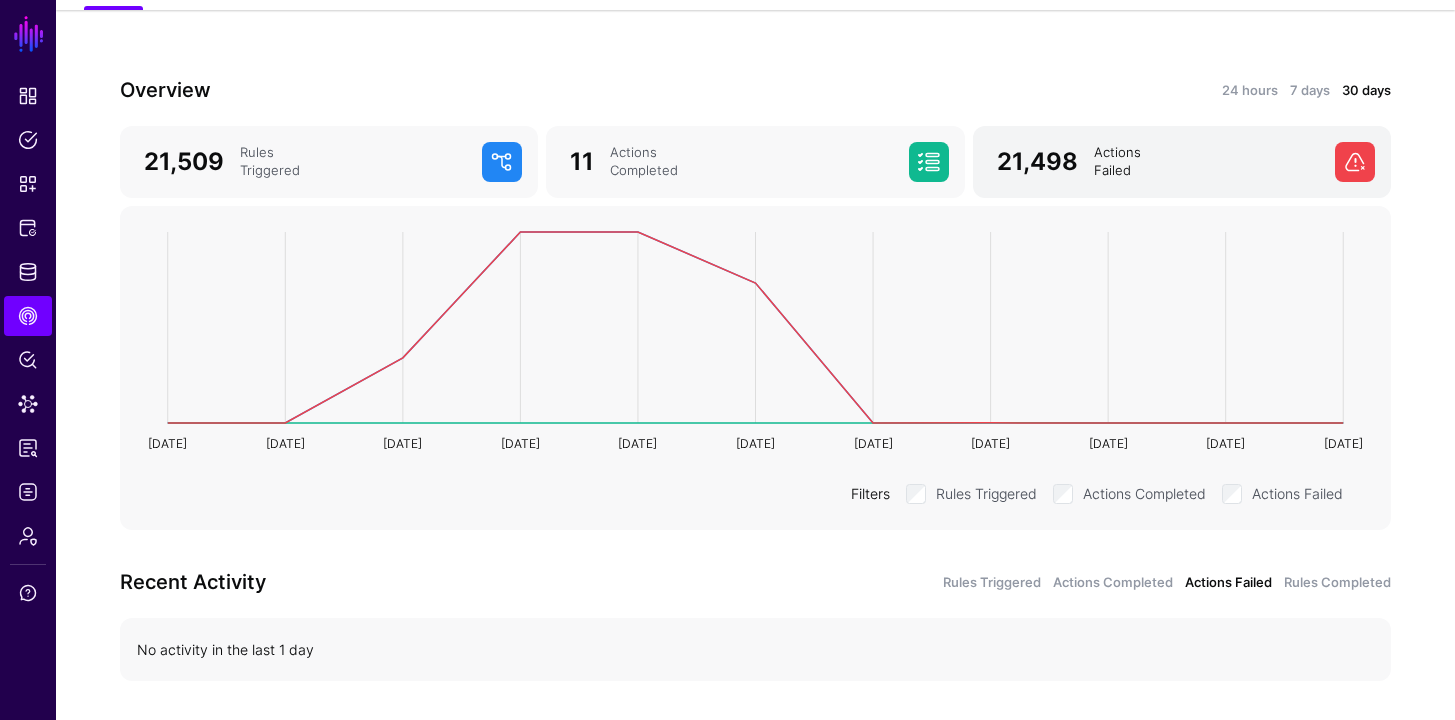 scroll, scrollTop: 253, scrollLeft: 0, axis: vertical 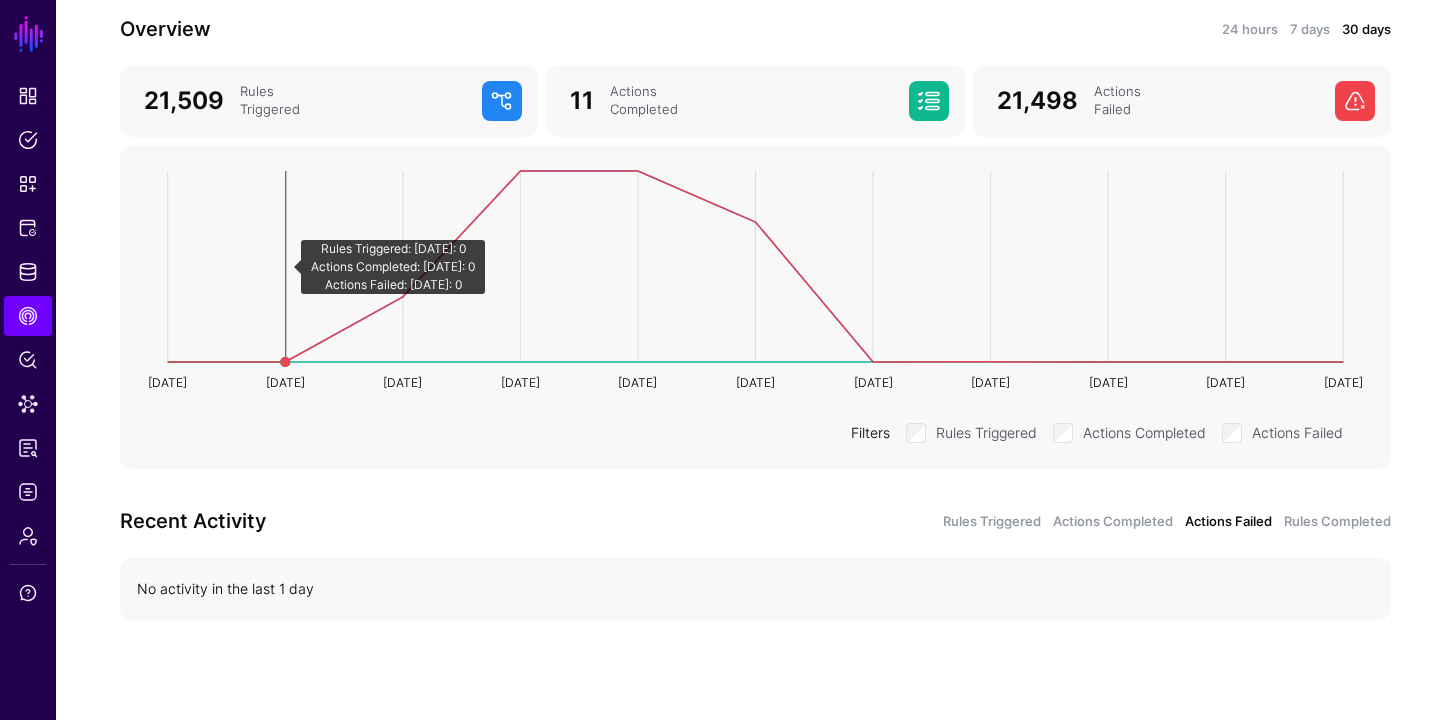 click 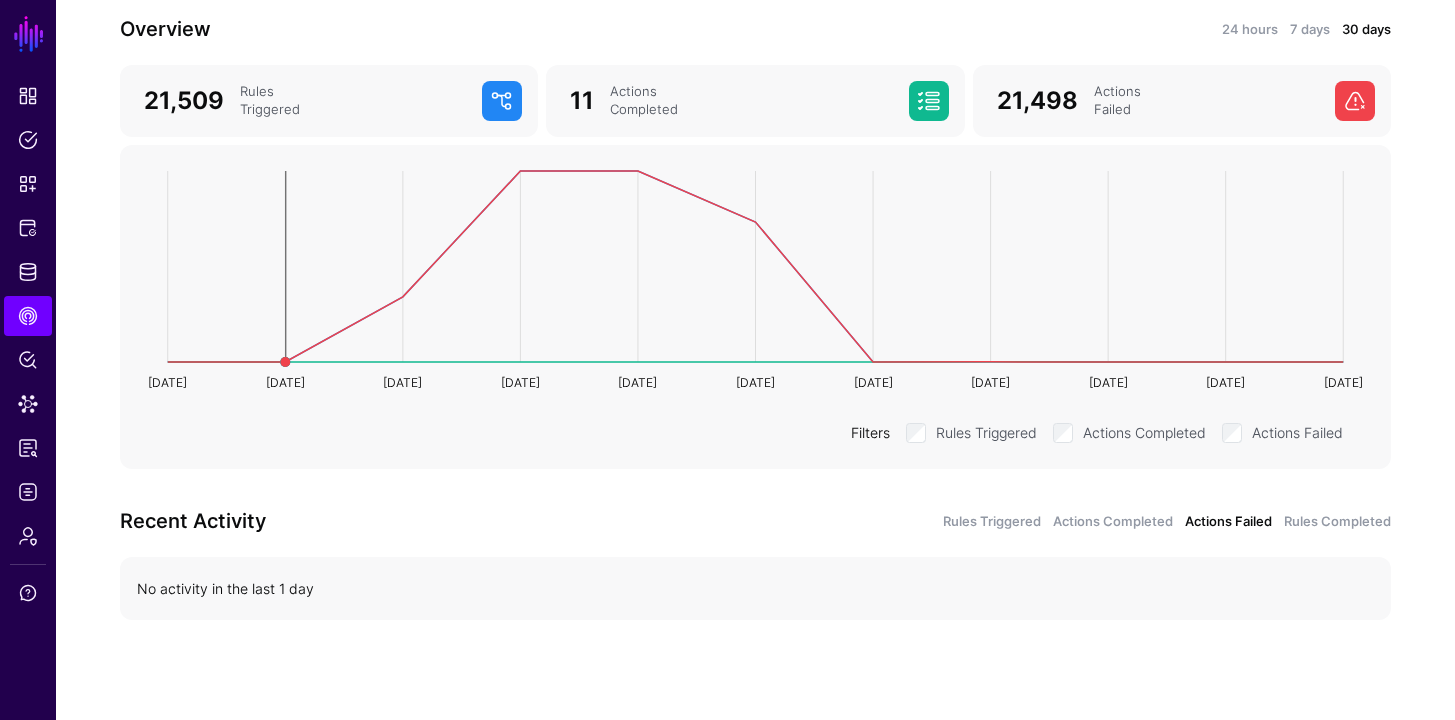 click 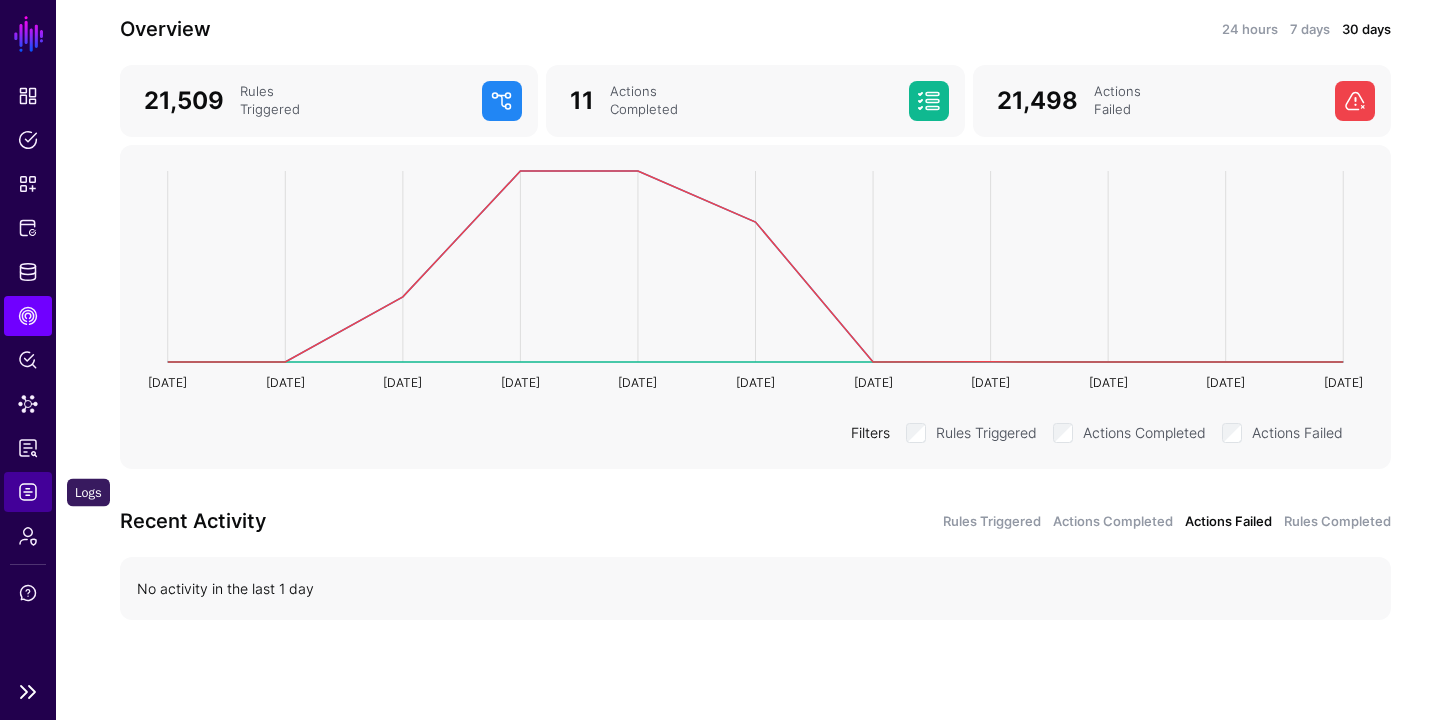 click on "Logs" 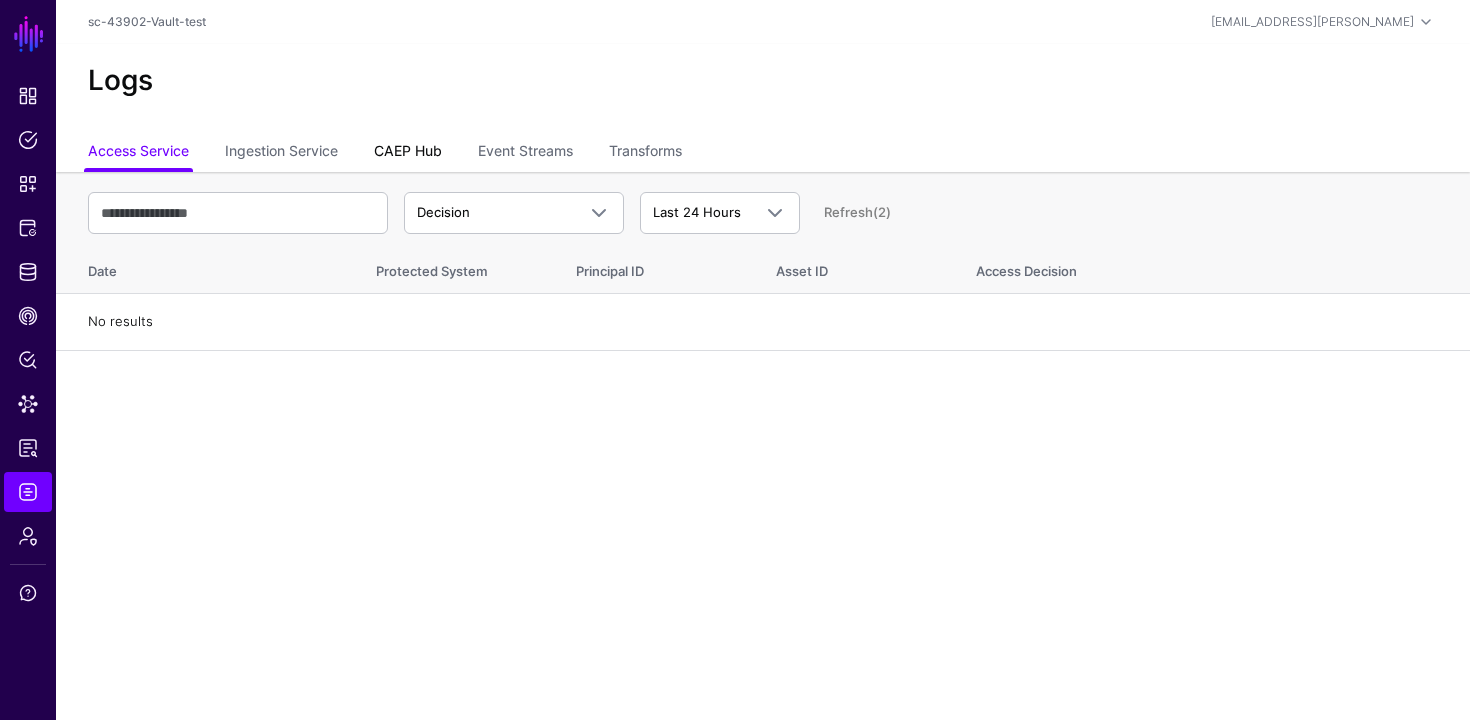 click on "CAEP Hub" 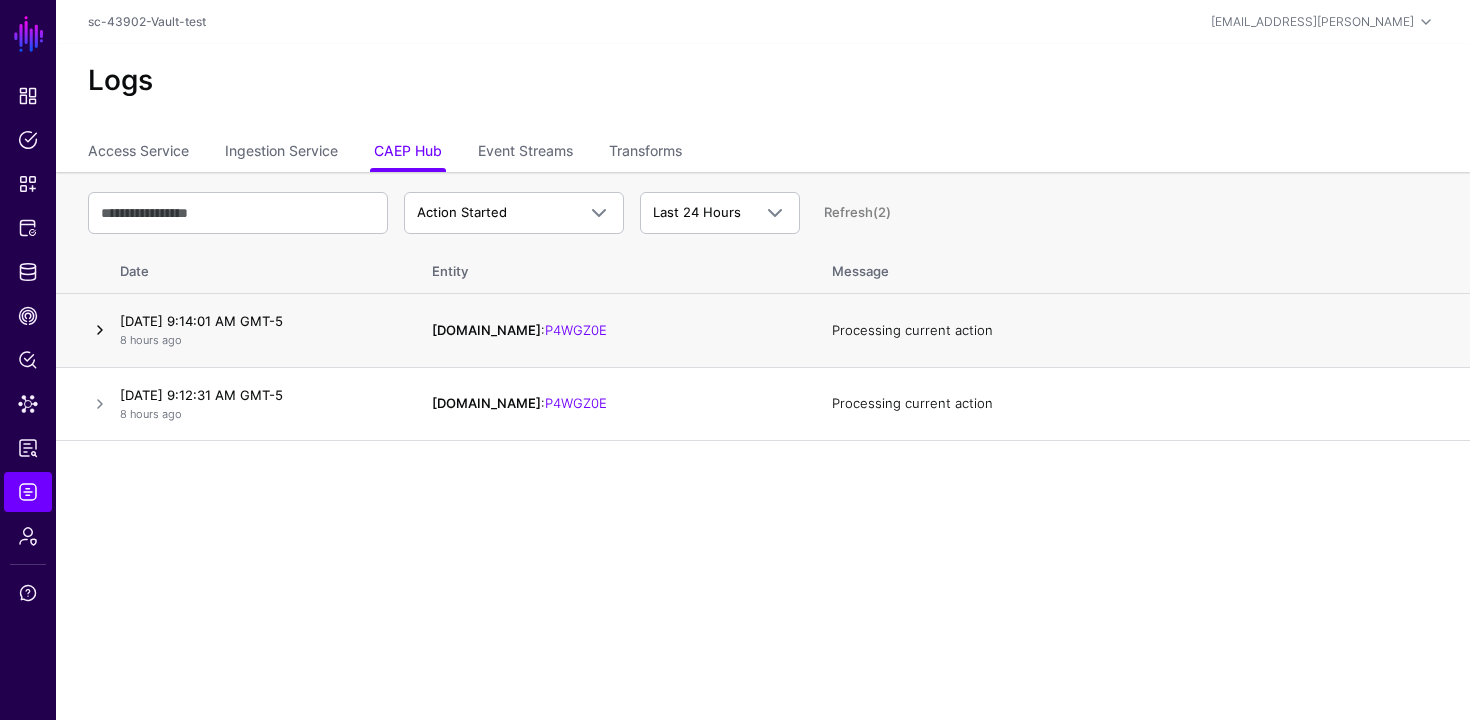 click at bounding box center (100, 330) 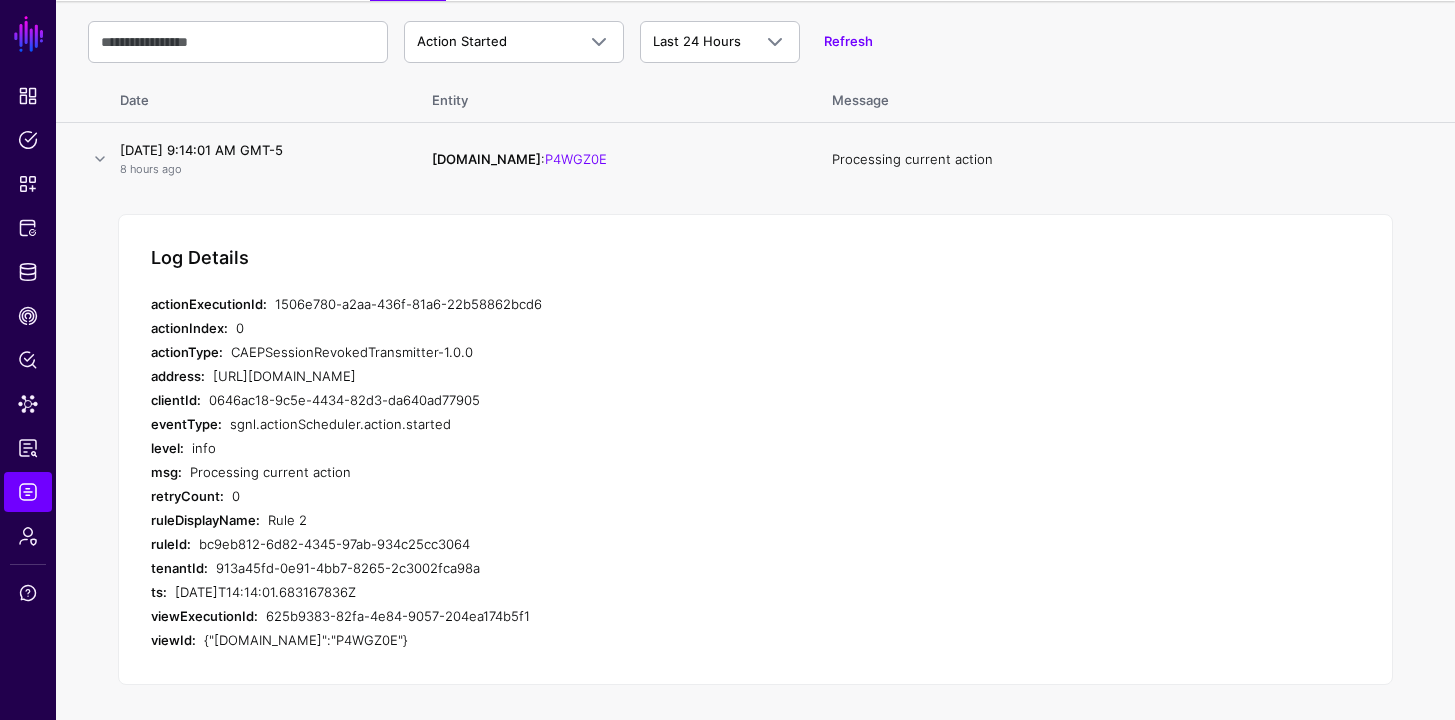 scroll, scrollTop: 175, scrollLeft: 0, axis: vertical 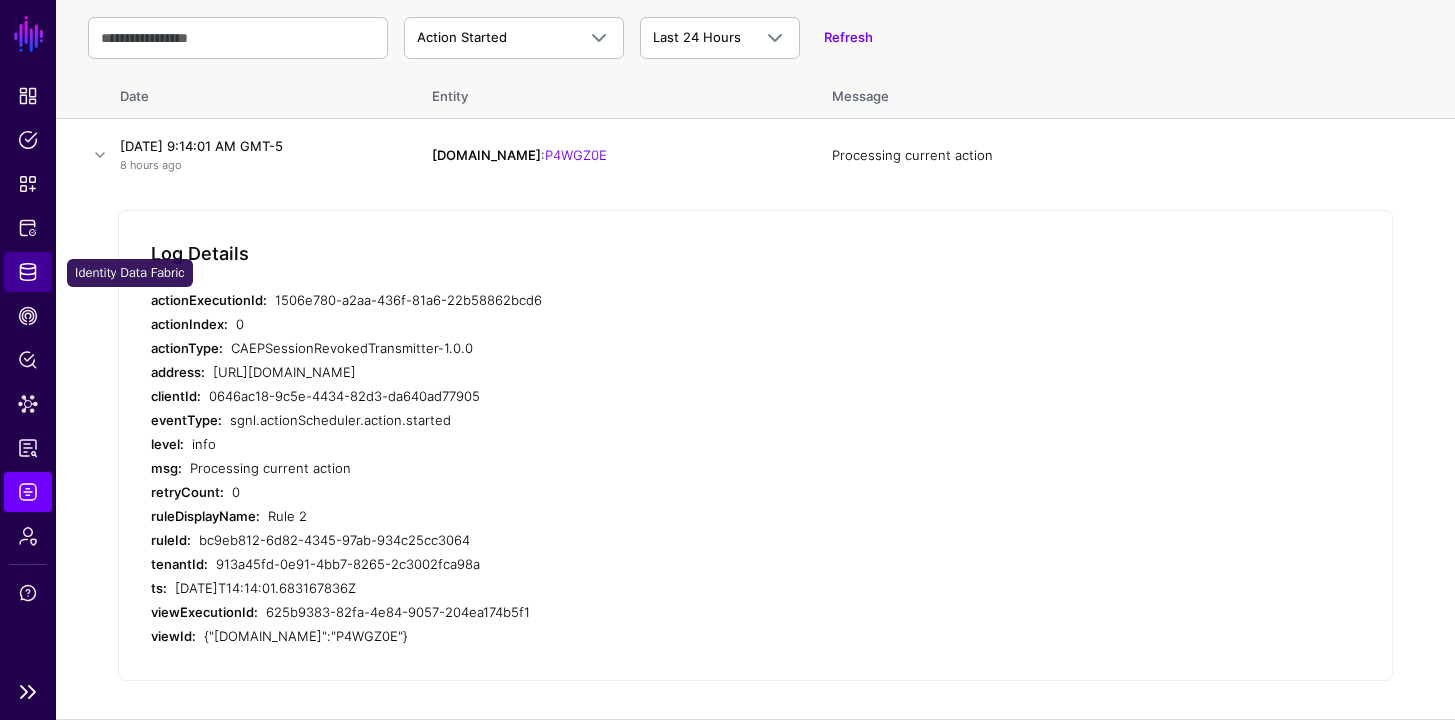 click on "Identity Data Fabric" 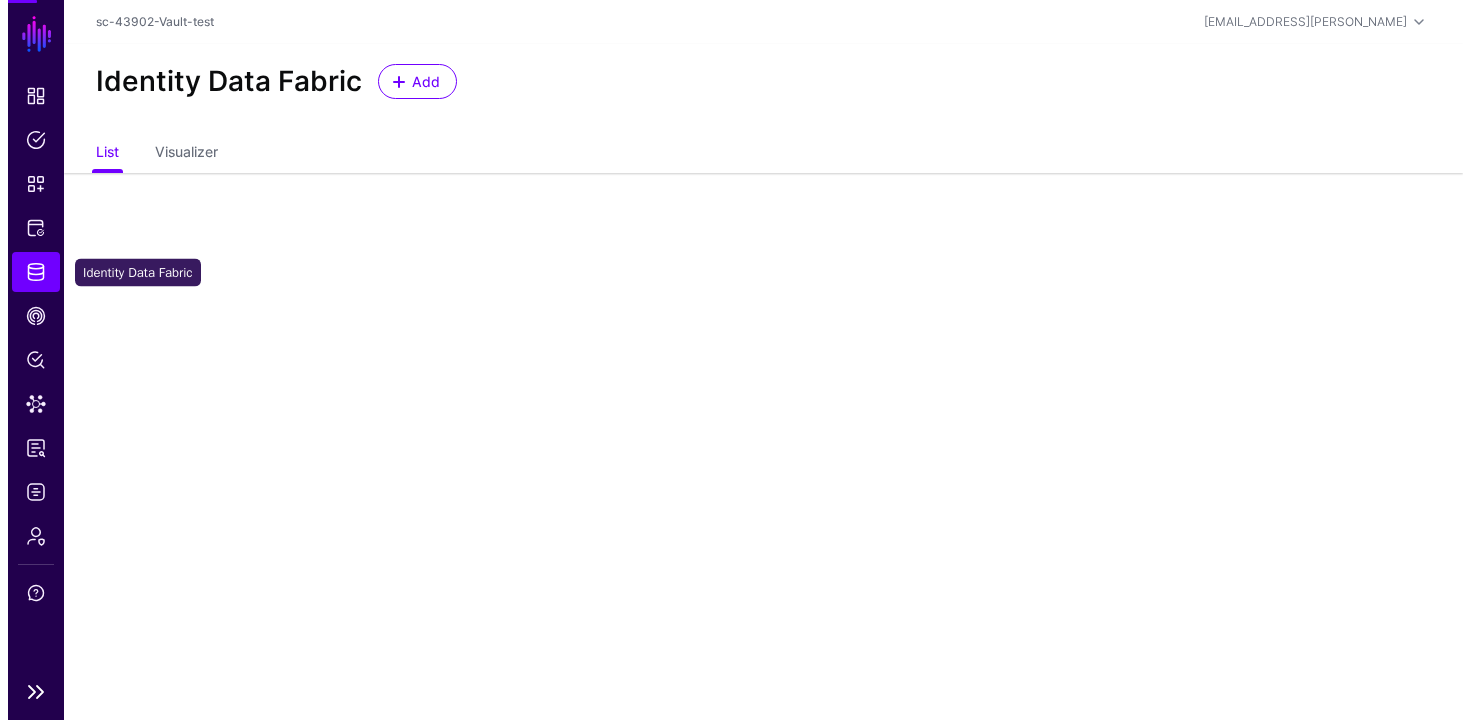 scroll, scrollTop: 0, scrollLeft: 0, axis: both 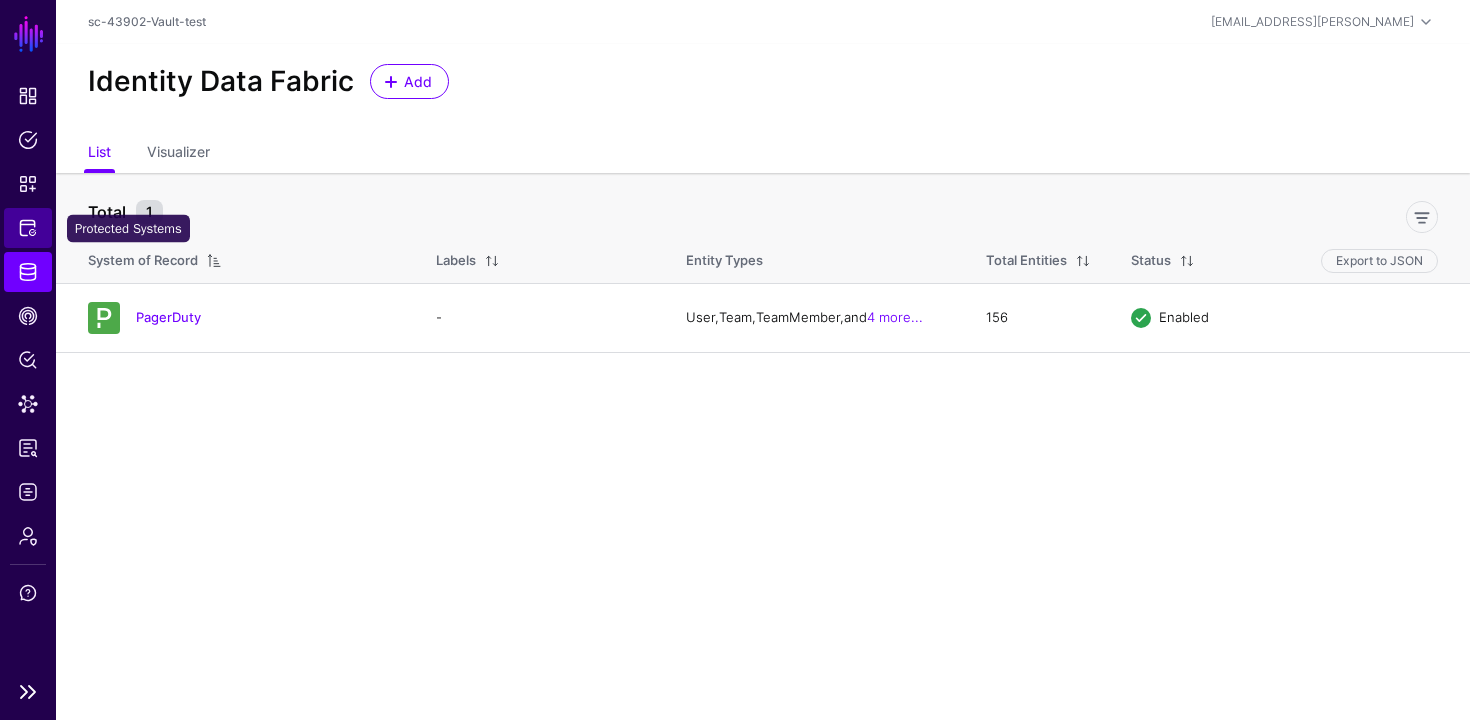click on "Protected Systems" 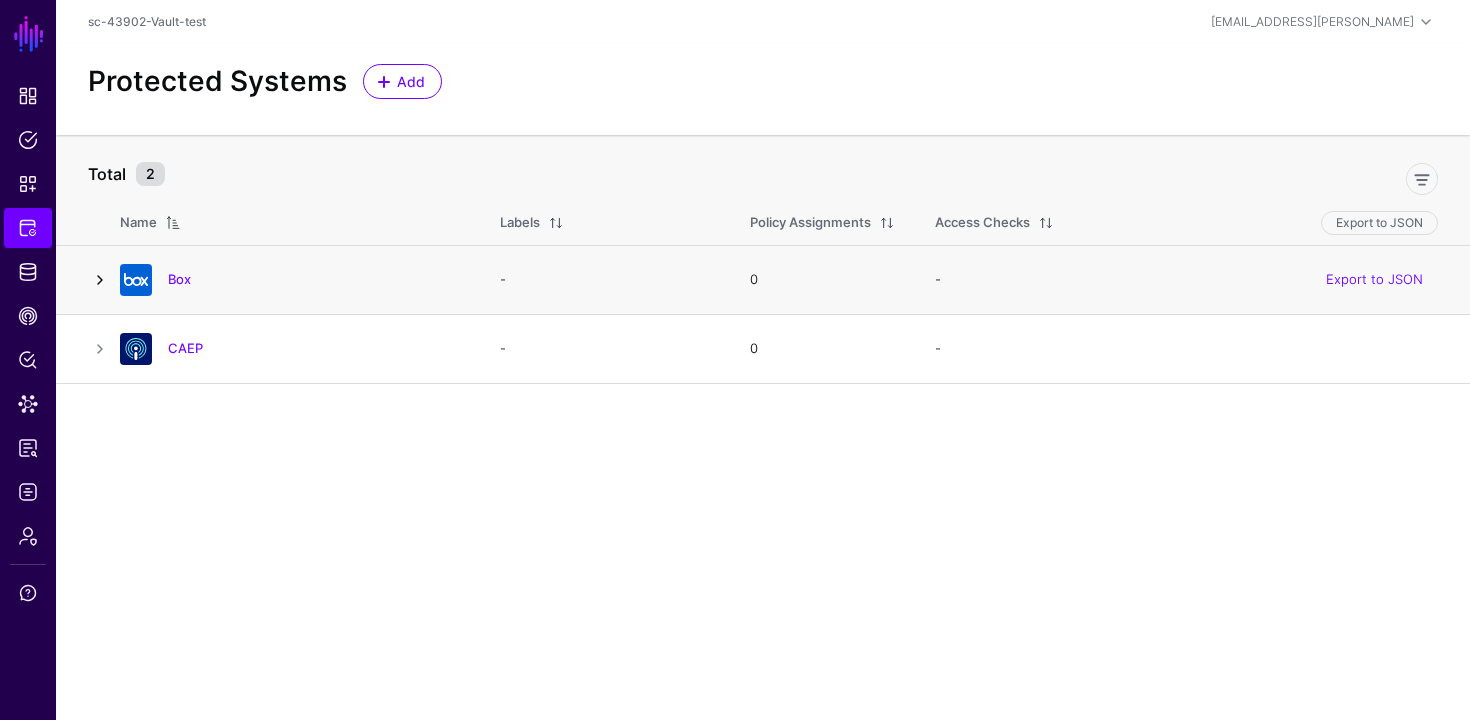 click 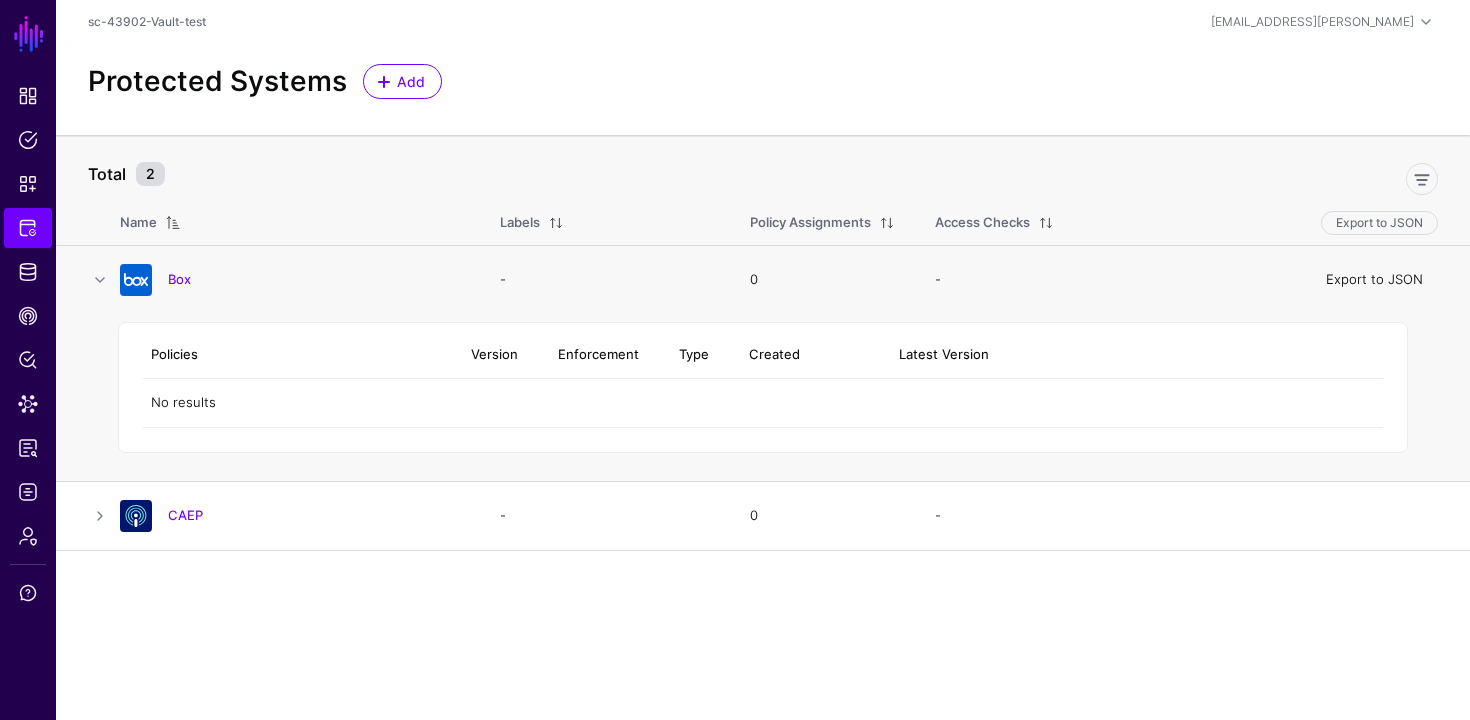 click on "Export to JSON" 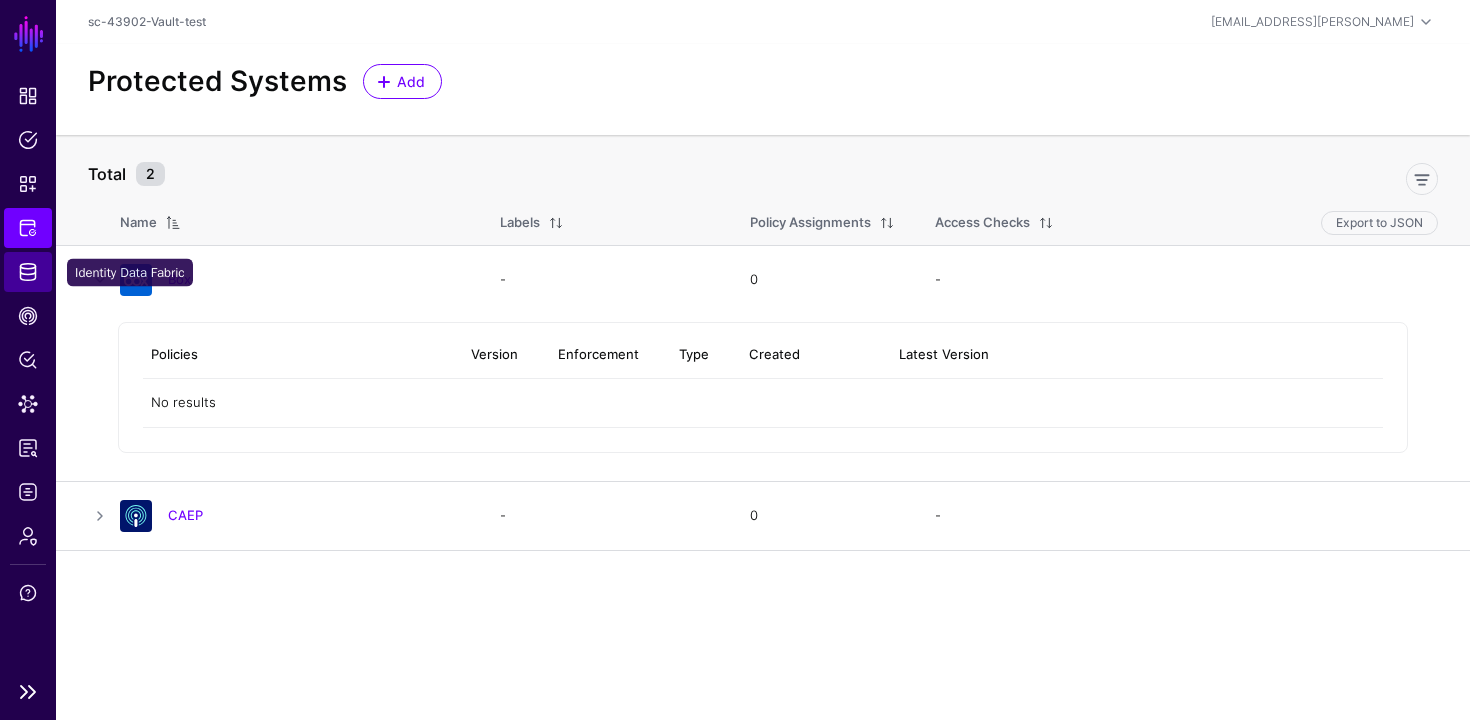 click on "Identity Data Fabric" 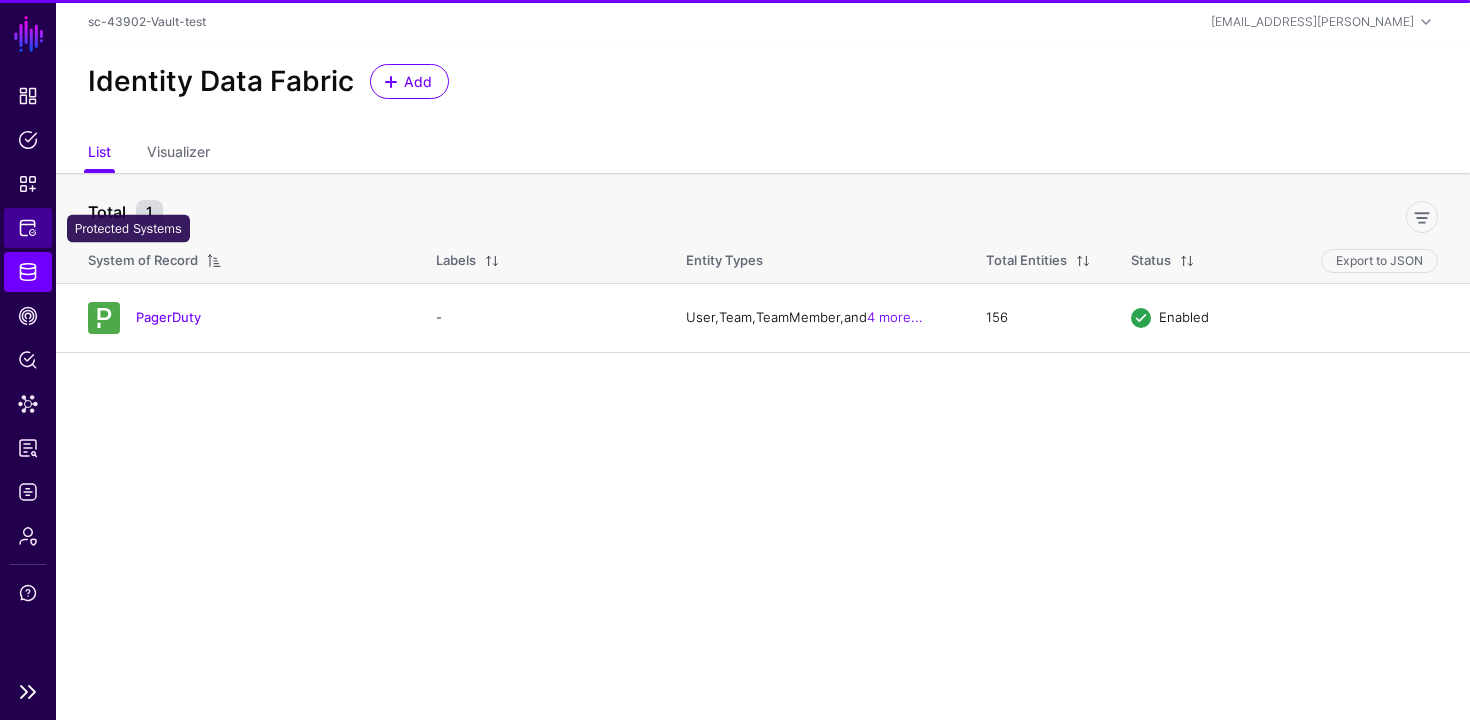 click on "Protected Systems" 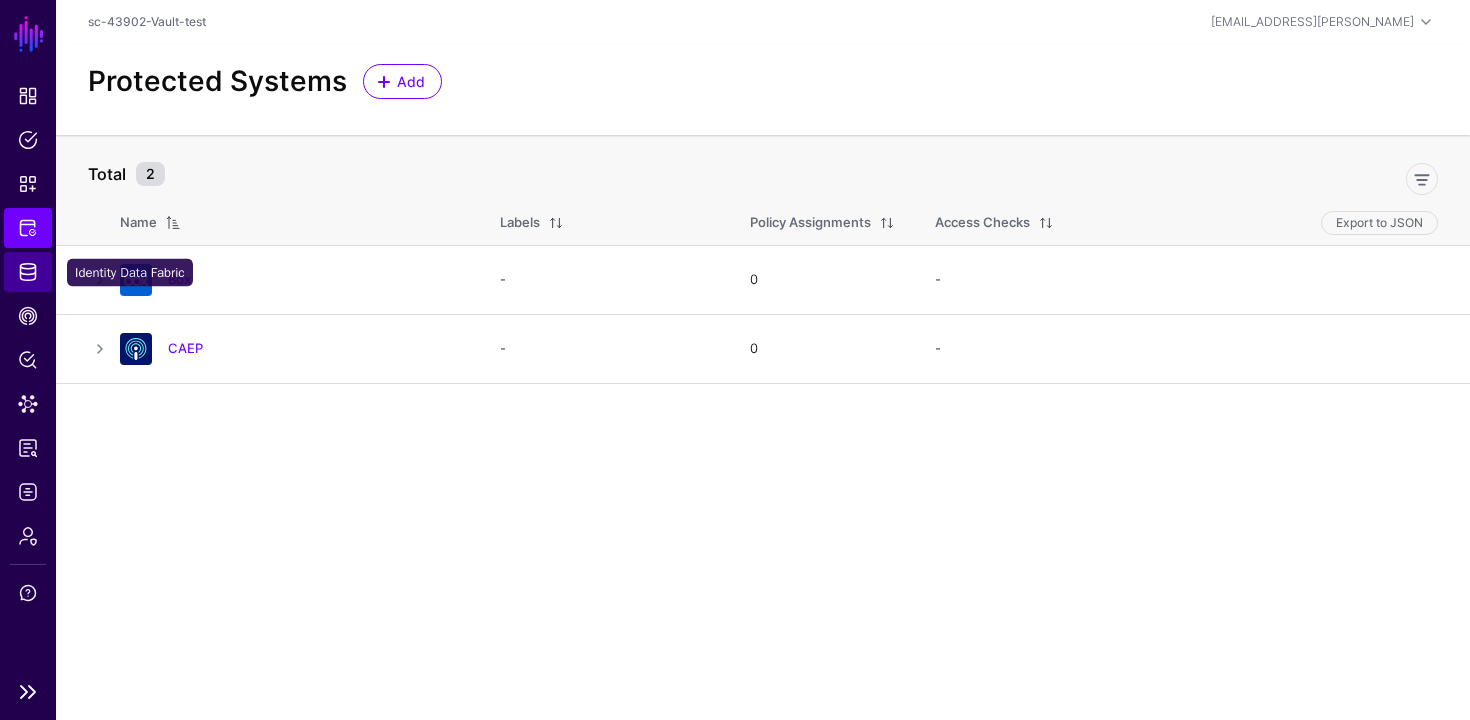 click on "Identity Data Fabric" 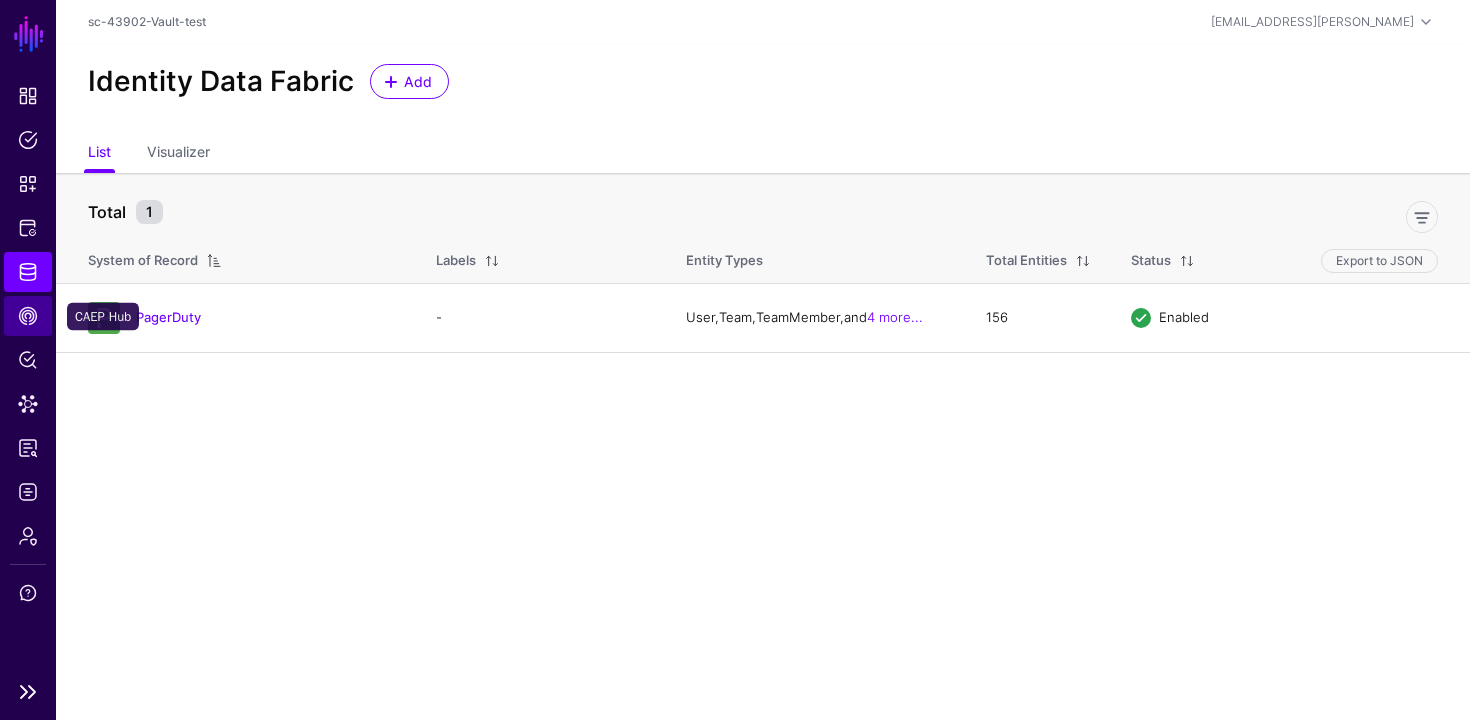 click on "CAEP Hub" 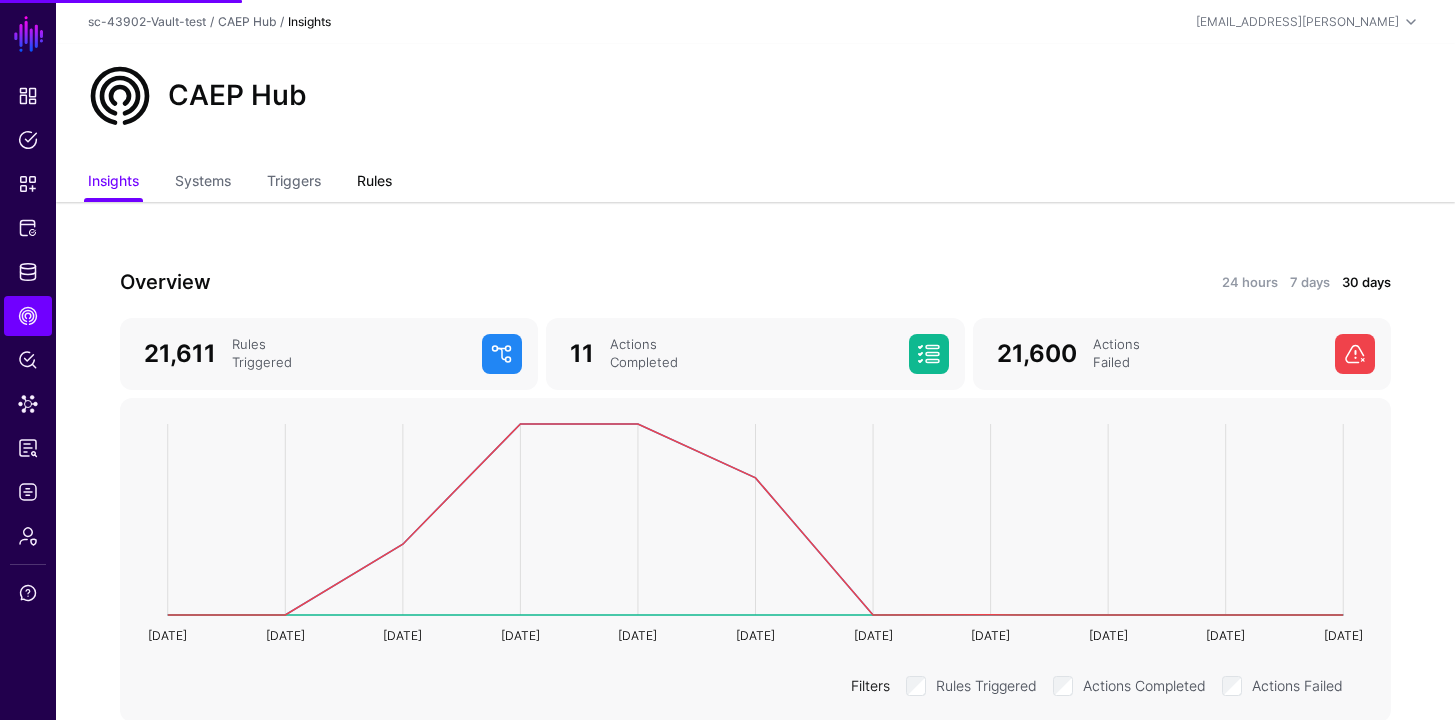 click on "Rules" 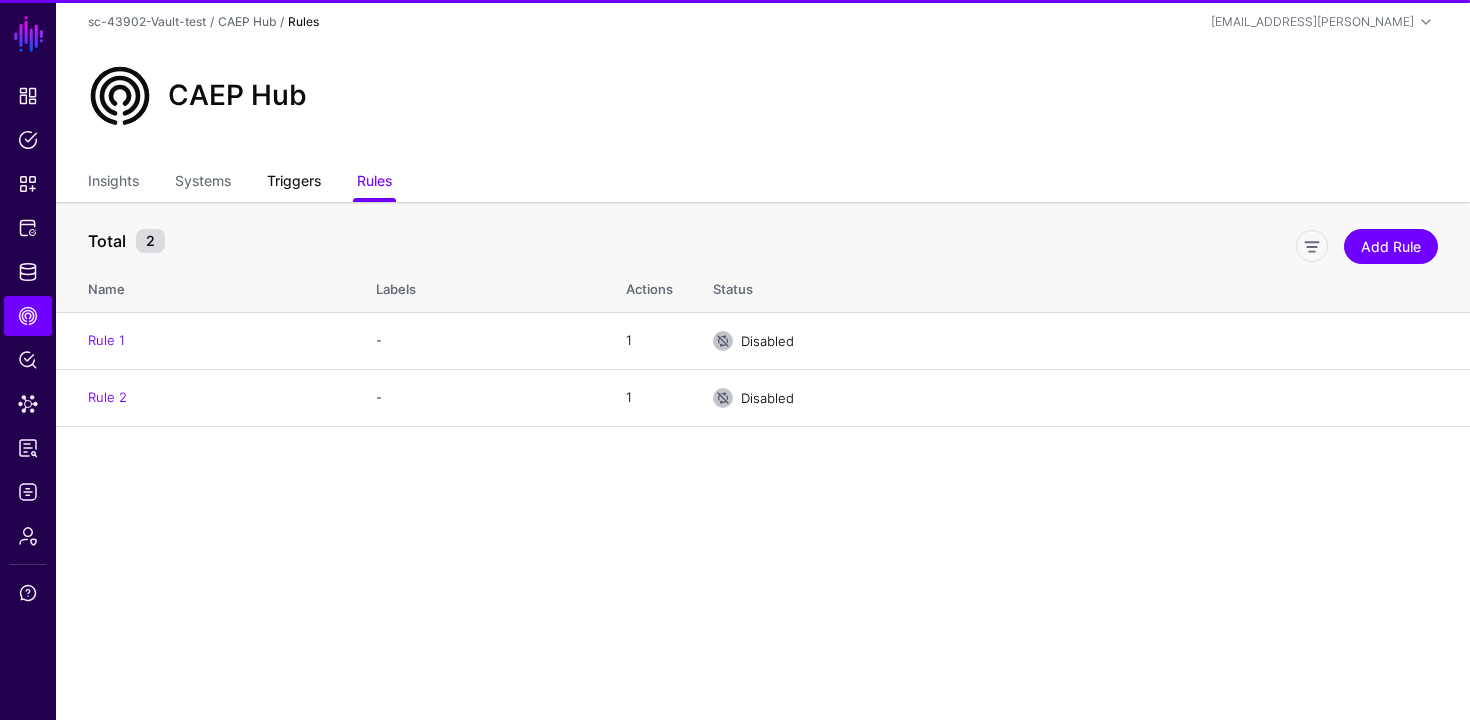 click on "Triggers" 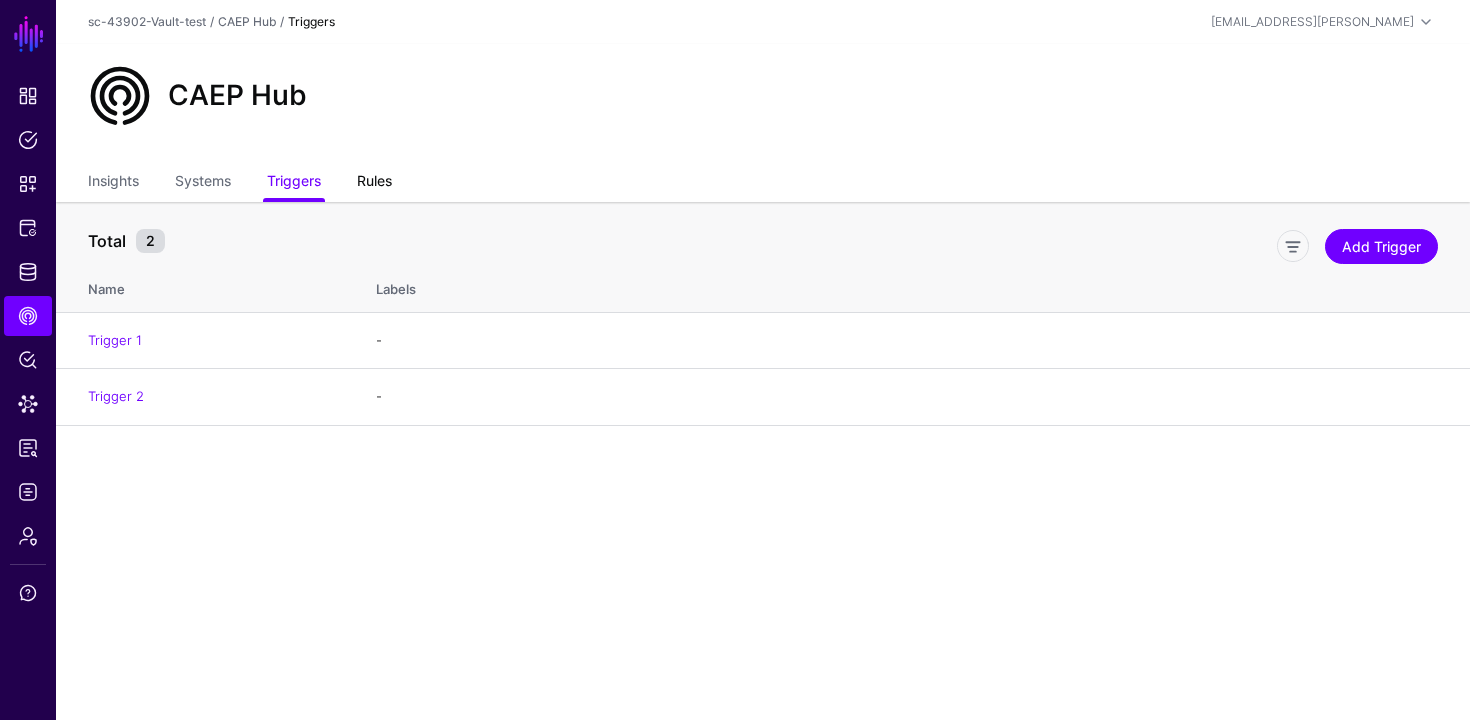 click on "Rules" 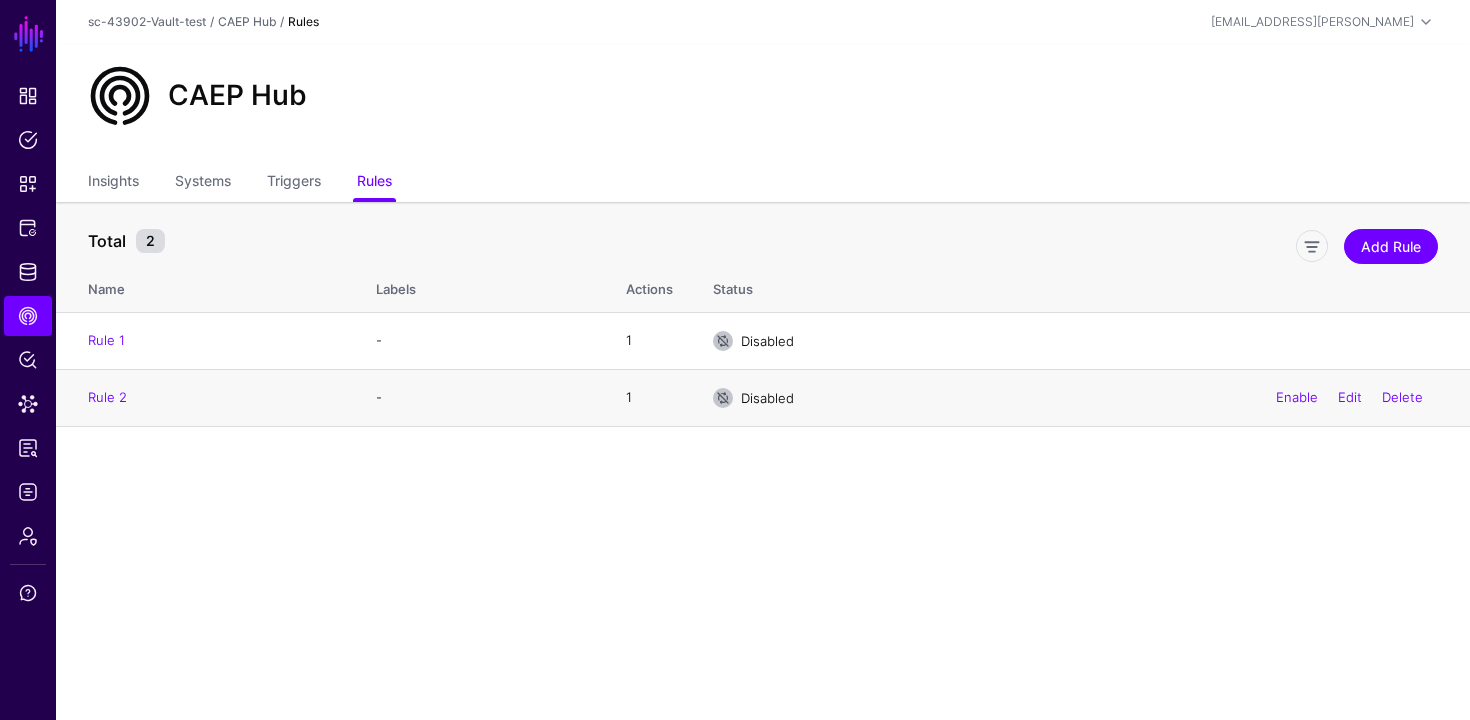click on "Rule 2" 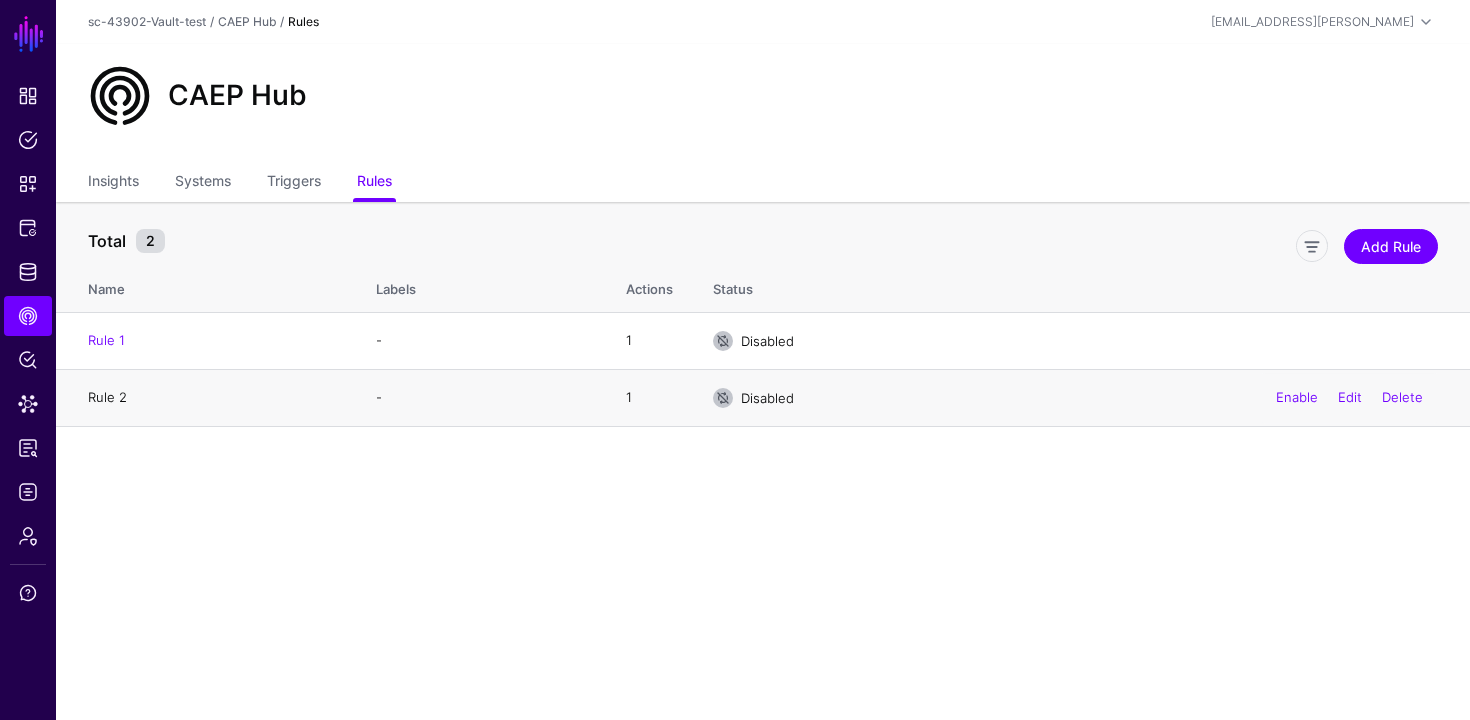click on "Rule 2" 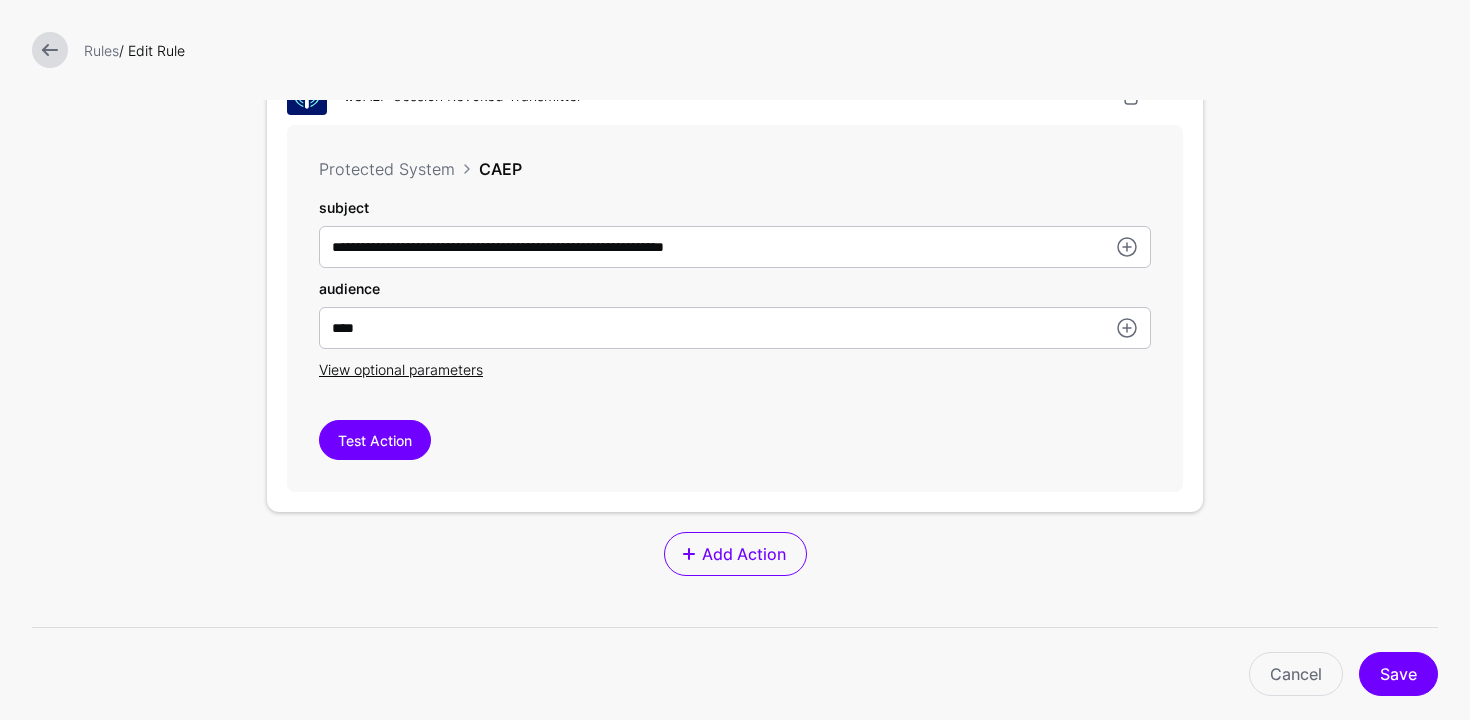 scroll, scrollTop: 626, scrollLeft: 0, axis: vertical 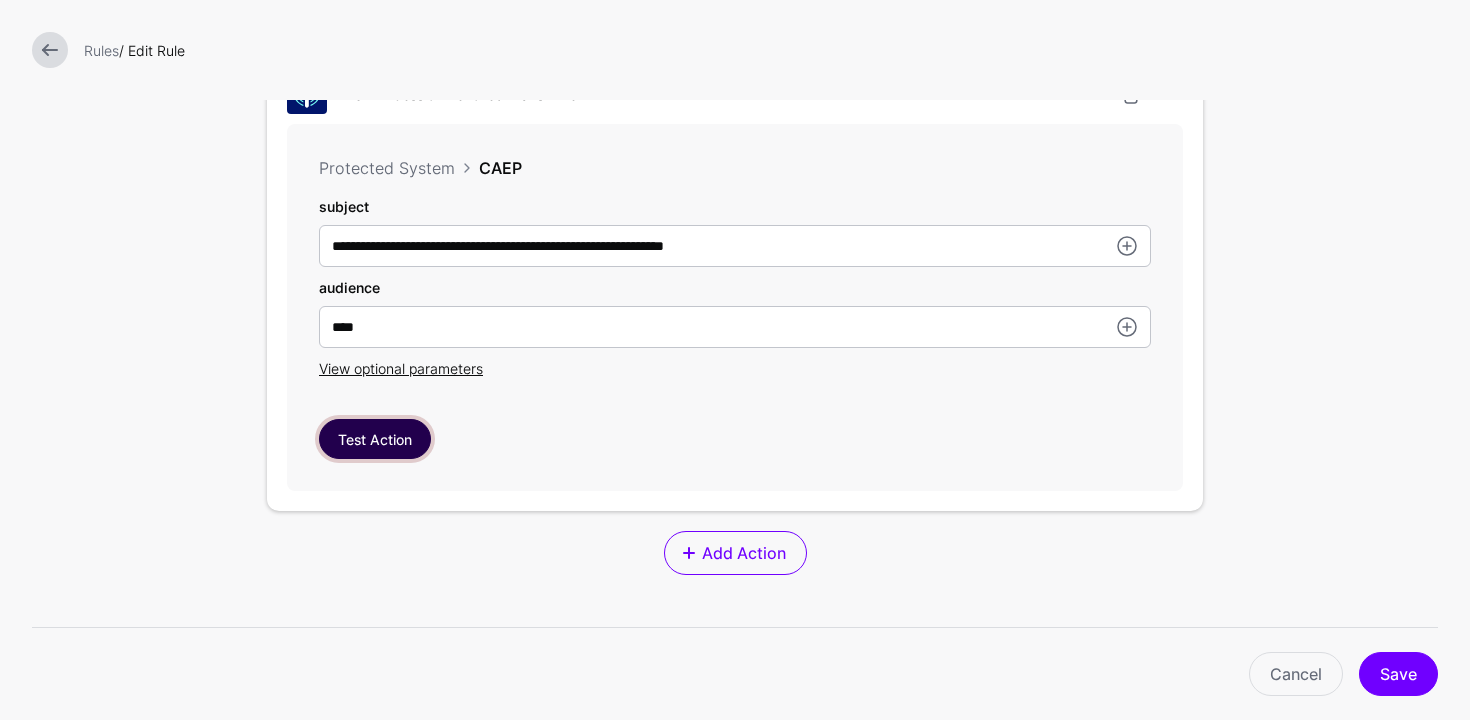 click on "Test Action" at bounding box center [375, 439] 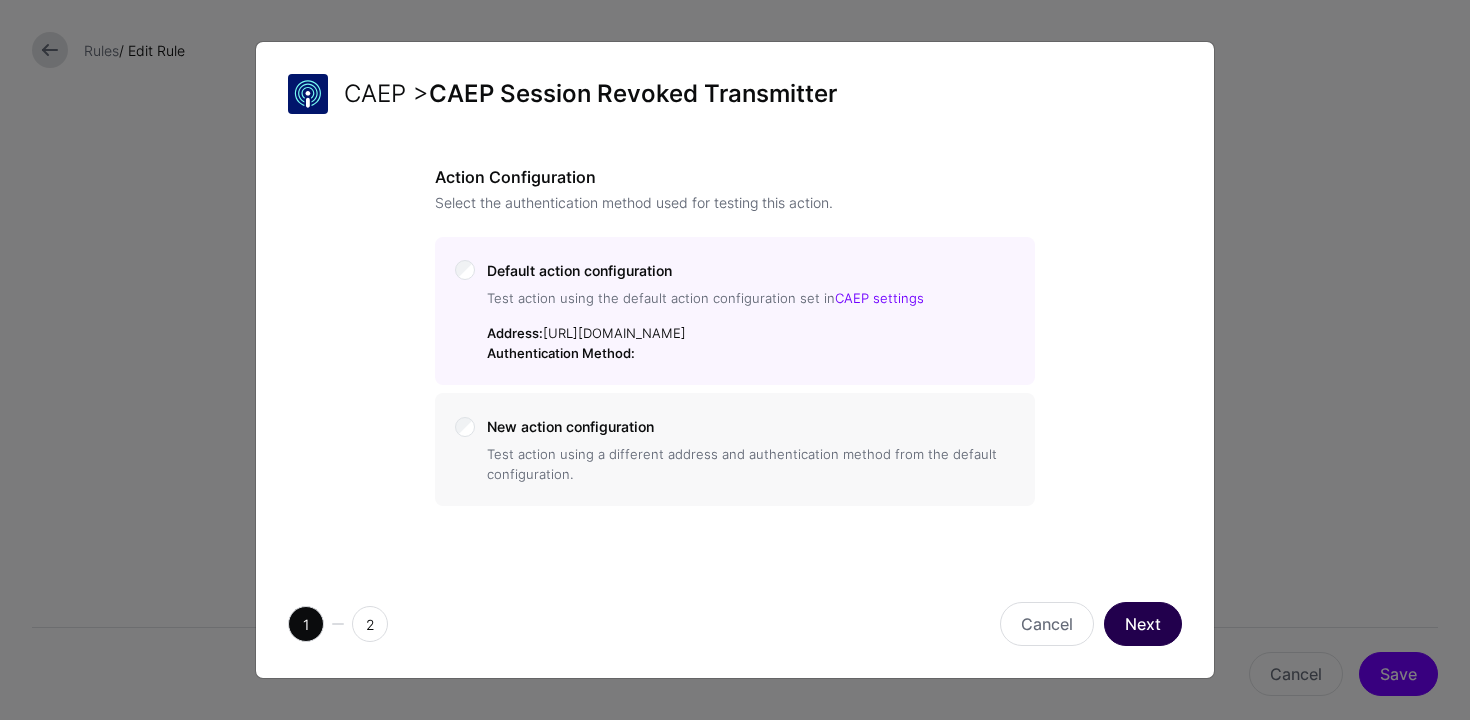 click on "Next" 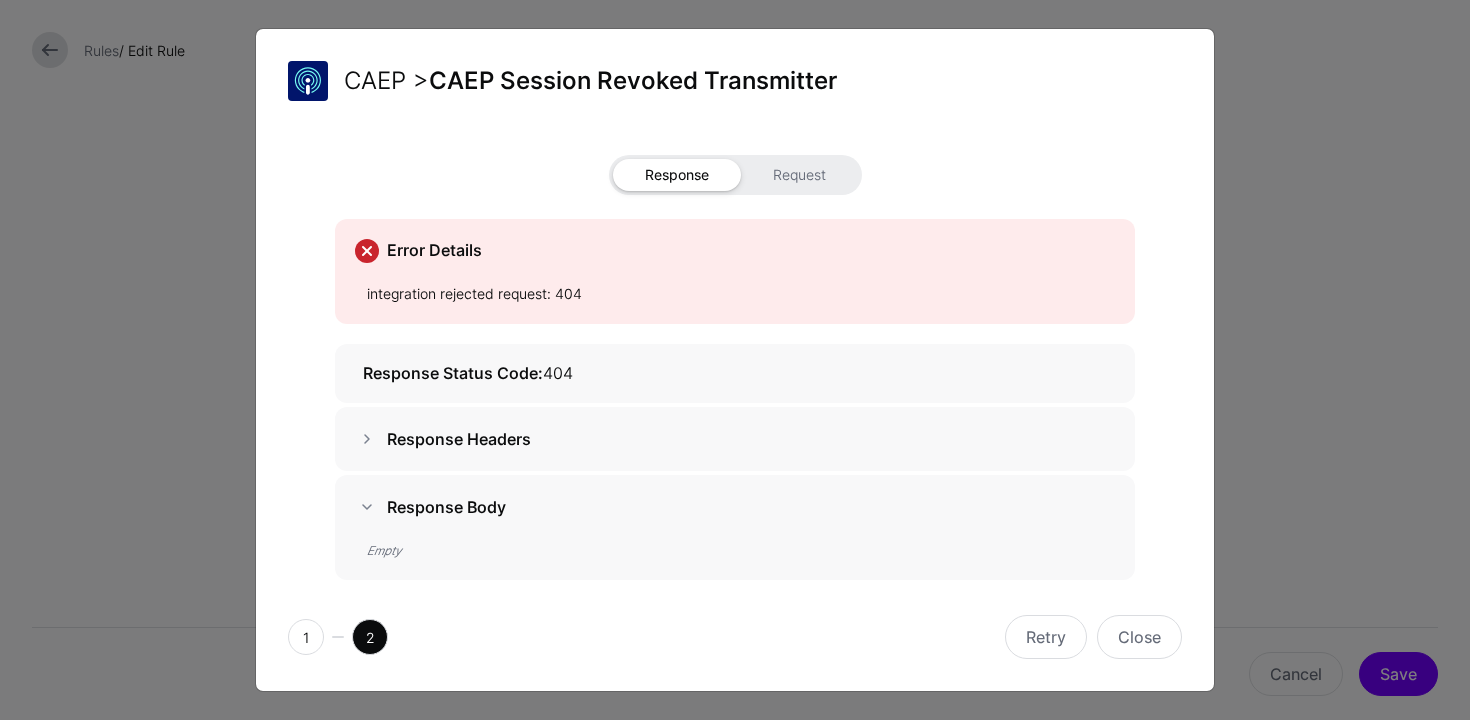 scroll, scrollTop: 1, scrollLeft: 0, axis: vertical 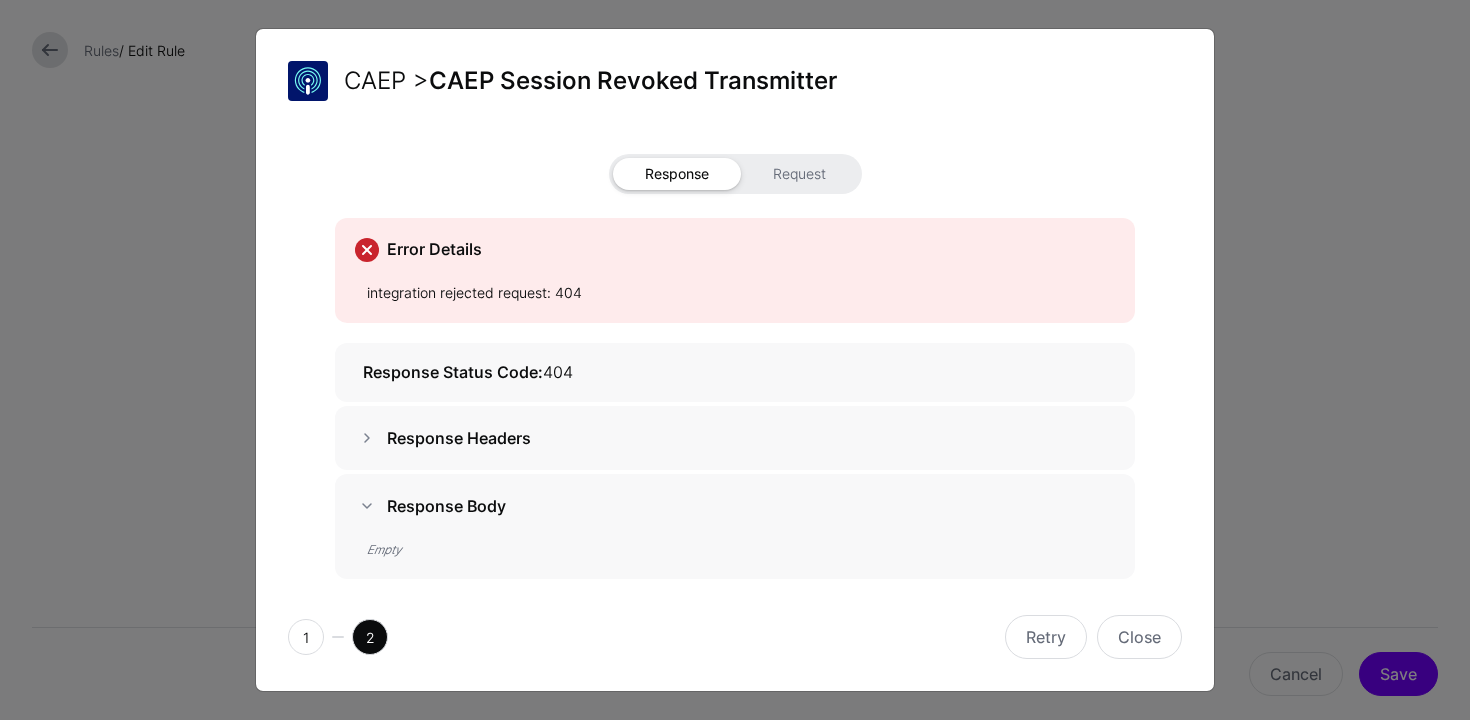 click on "Response Headers" 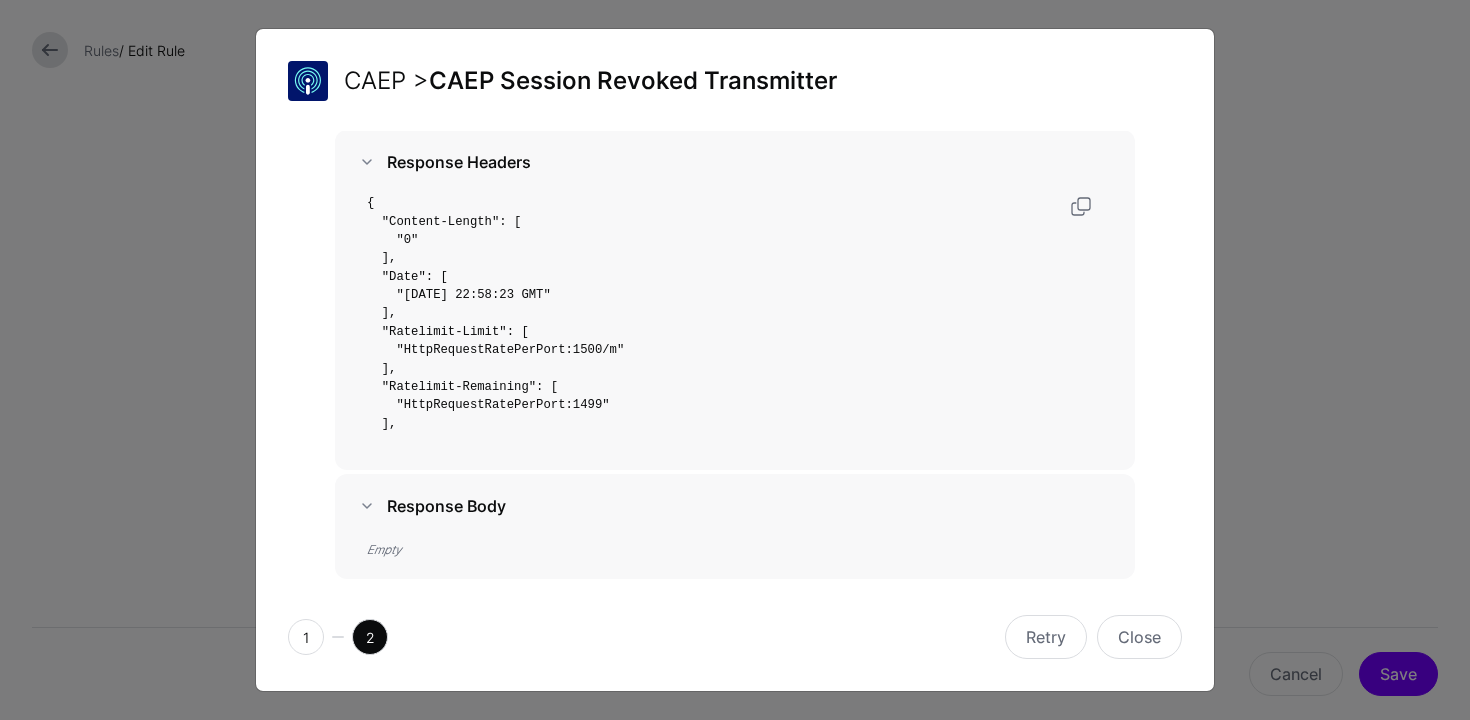 click on "Response Body" 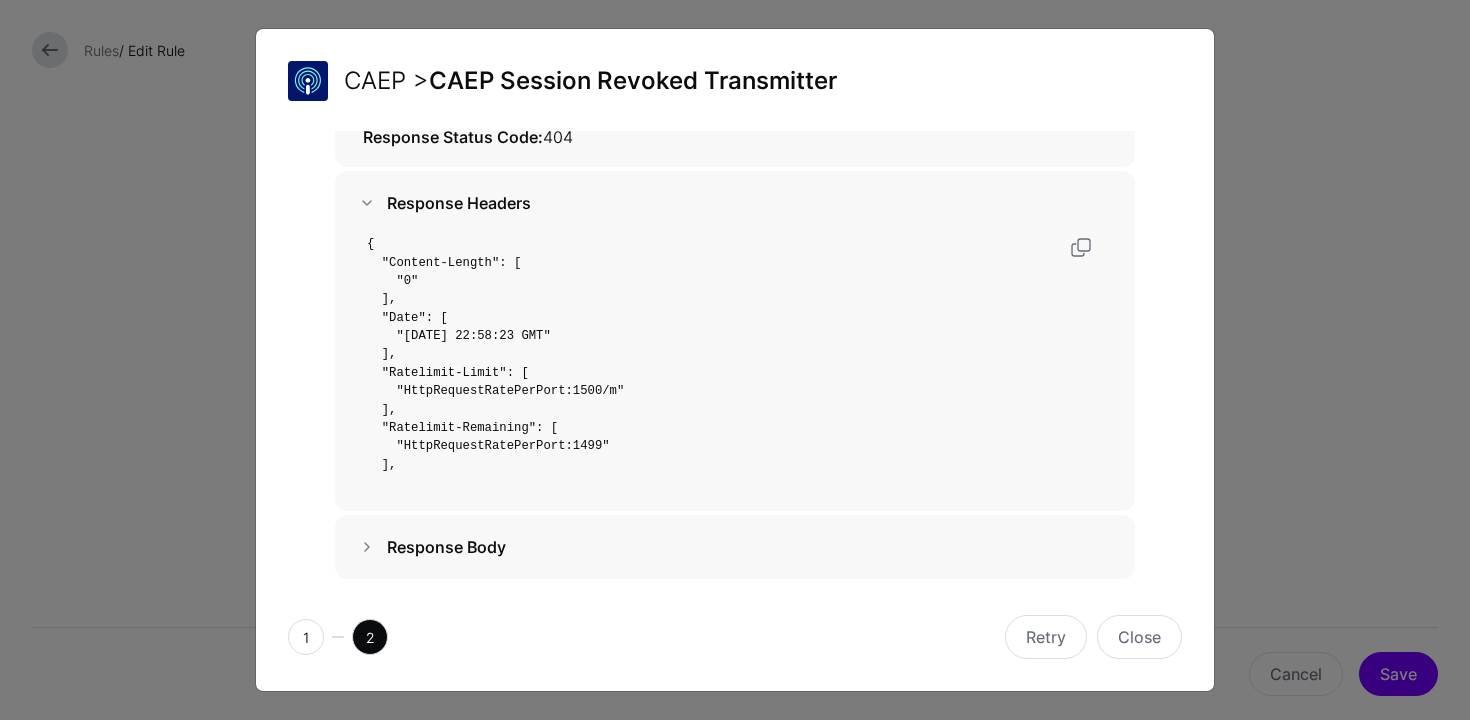 click on "Response Body" 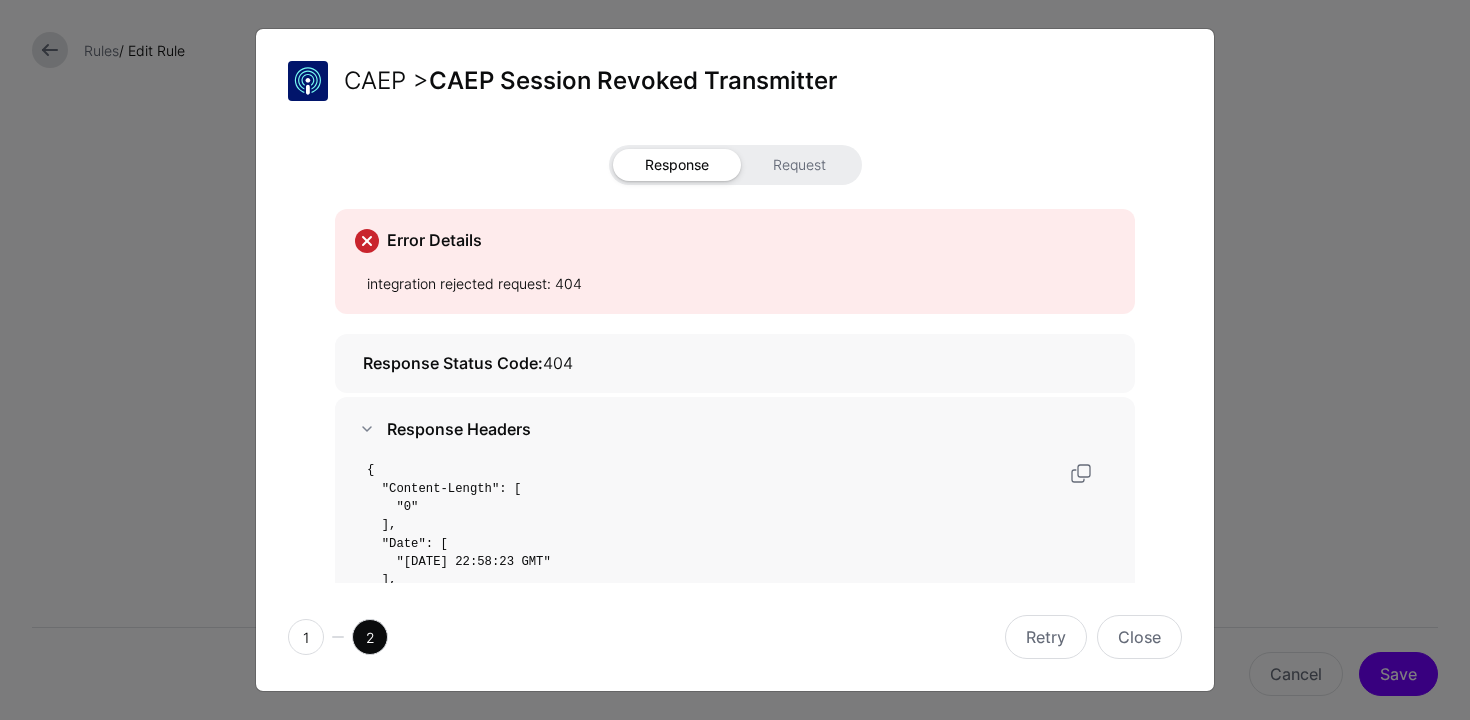 scroll, scrollTop: 0, scrollLeft: 0, axis: both 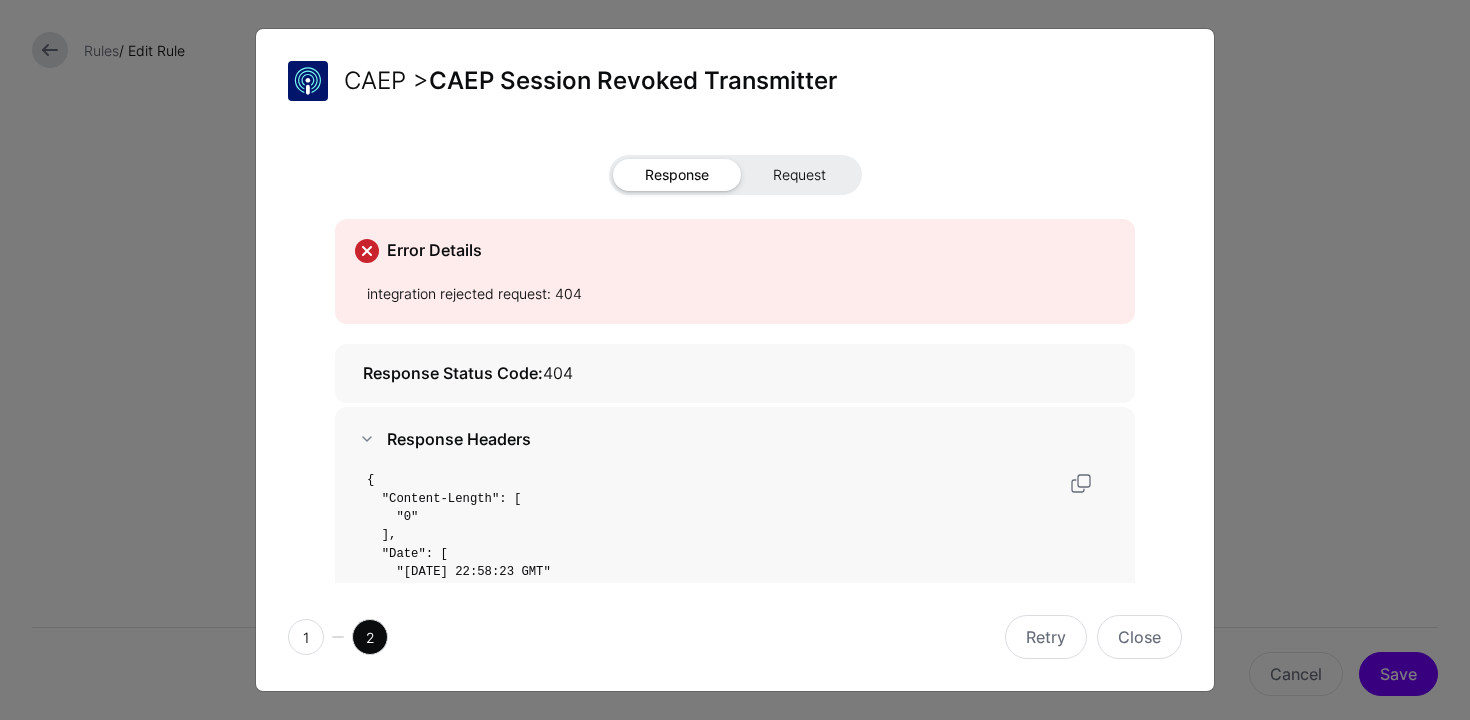 click on "Request" 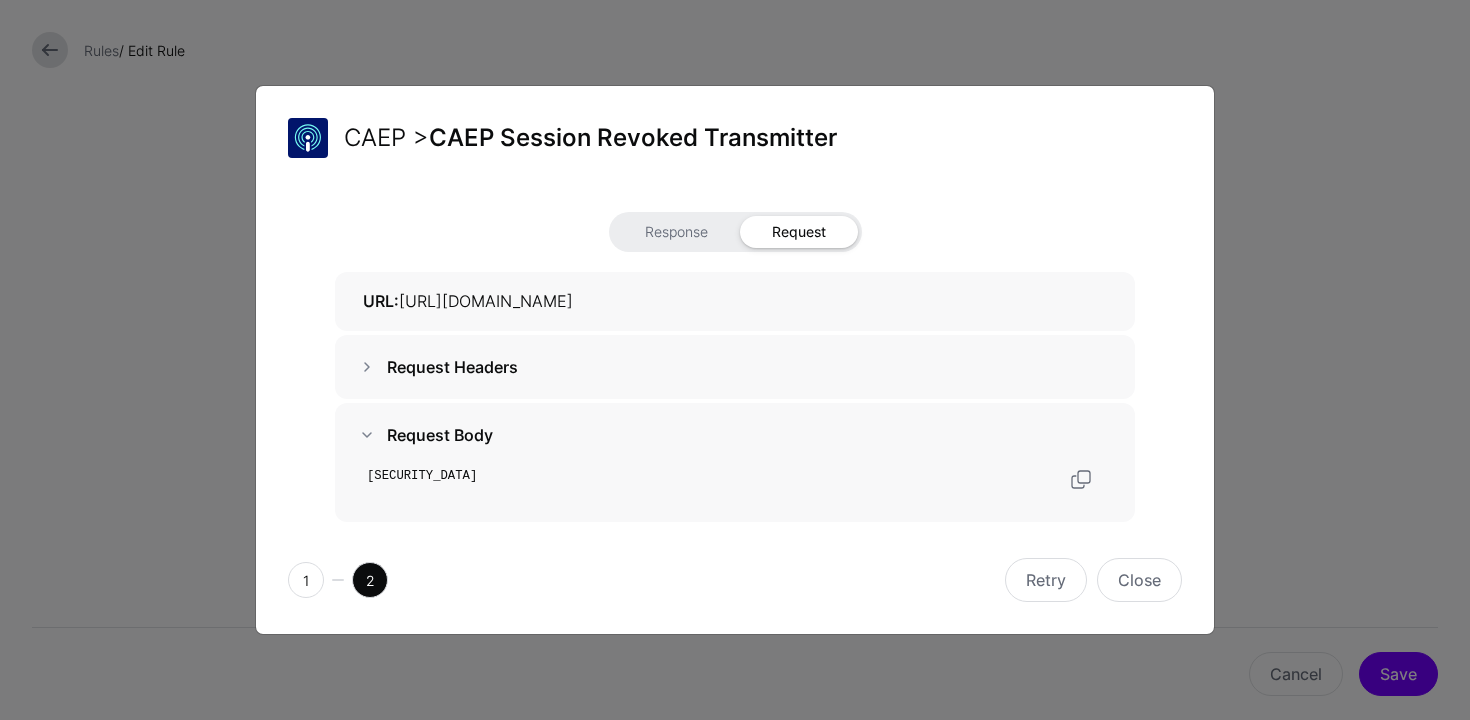scroll, scrollTop: 32, scrollLeft: 0, axis: vertical 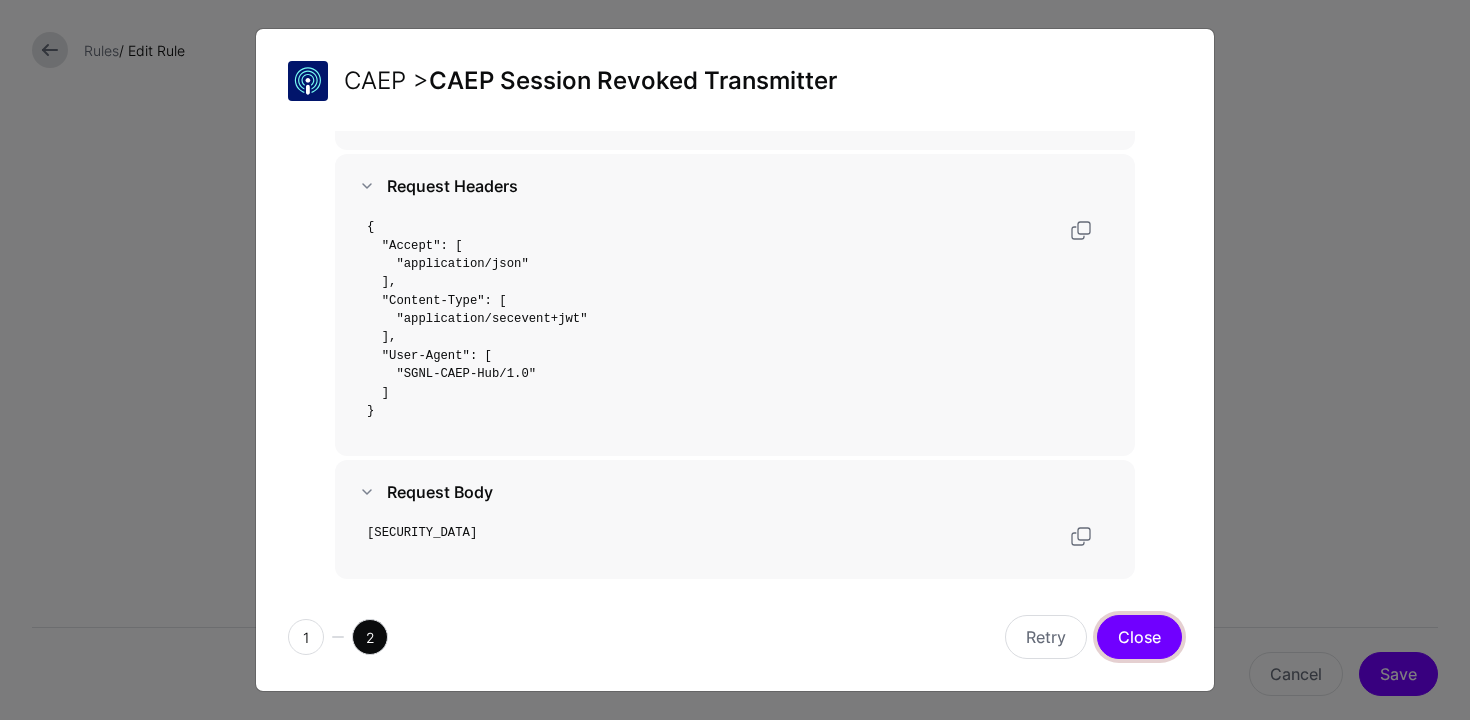 click on "Close" 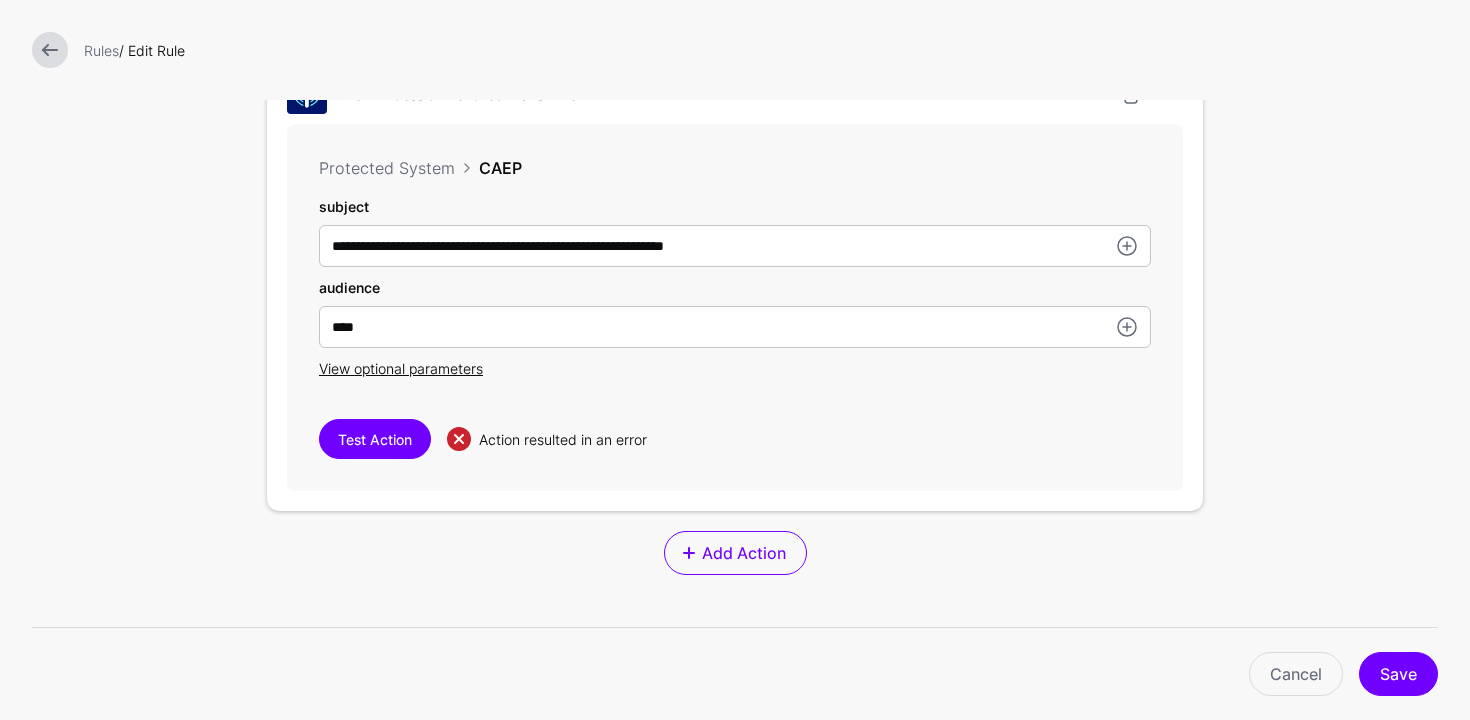 click on "**********" at bounding box center [735, 194] 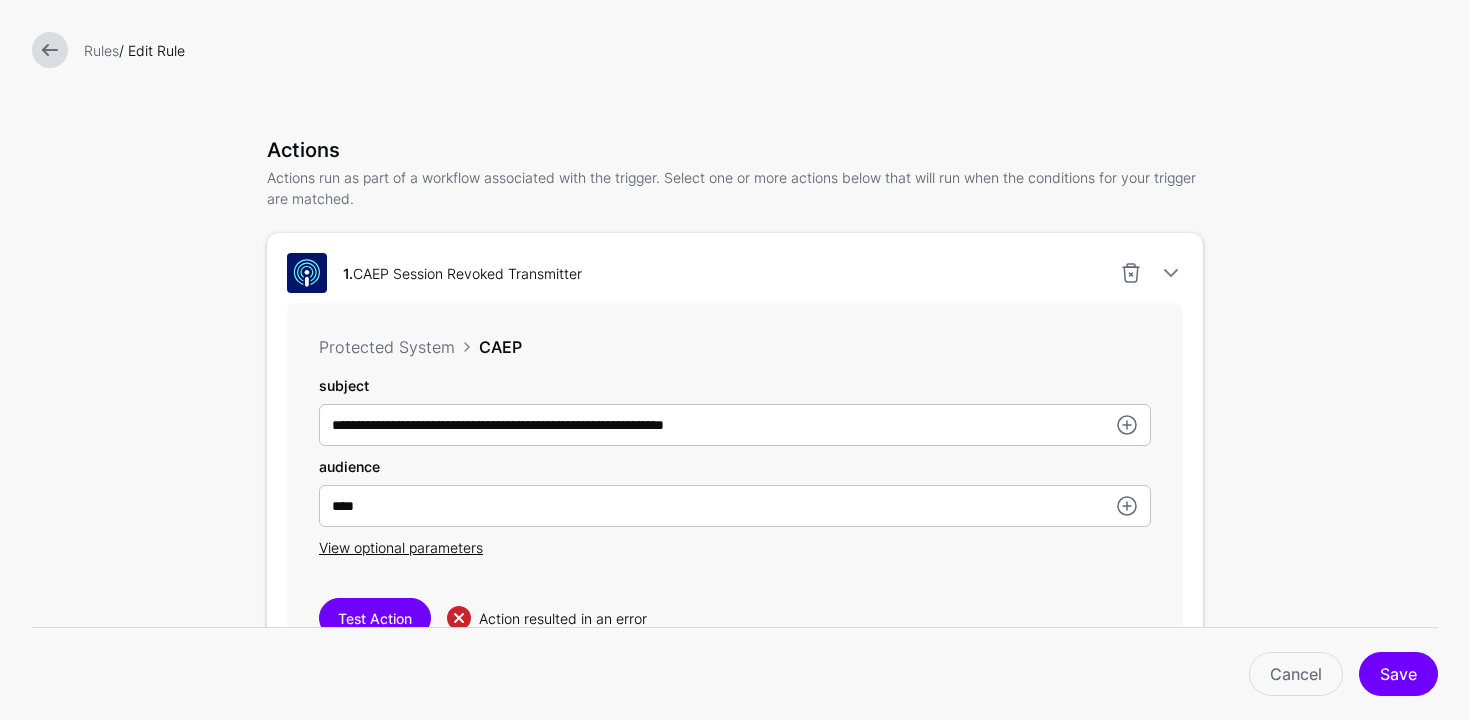 scroll, scrollTop: 412, scrollLeft: 0, axis: vertical 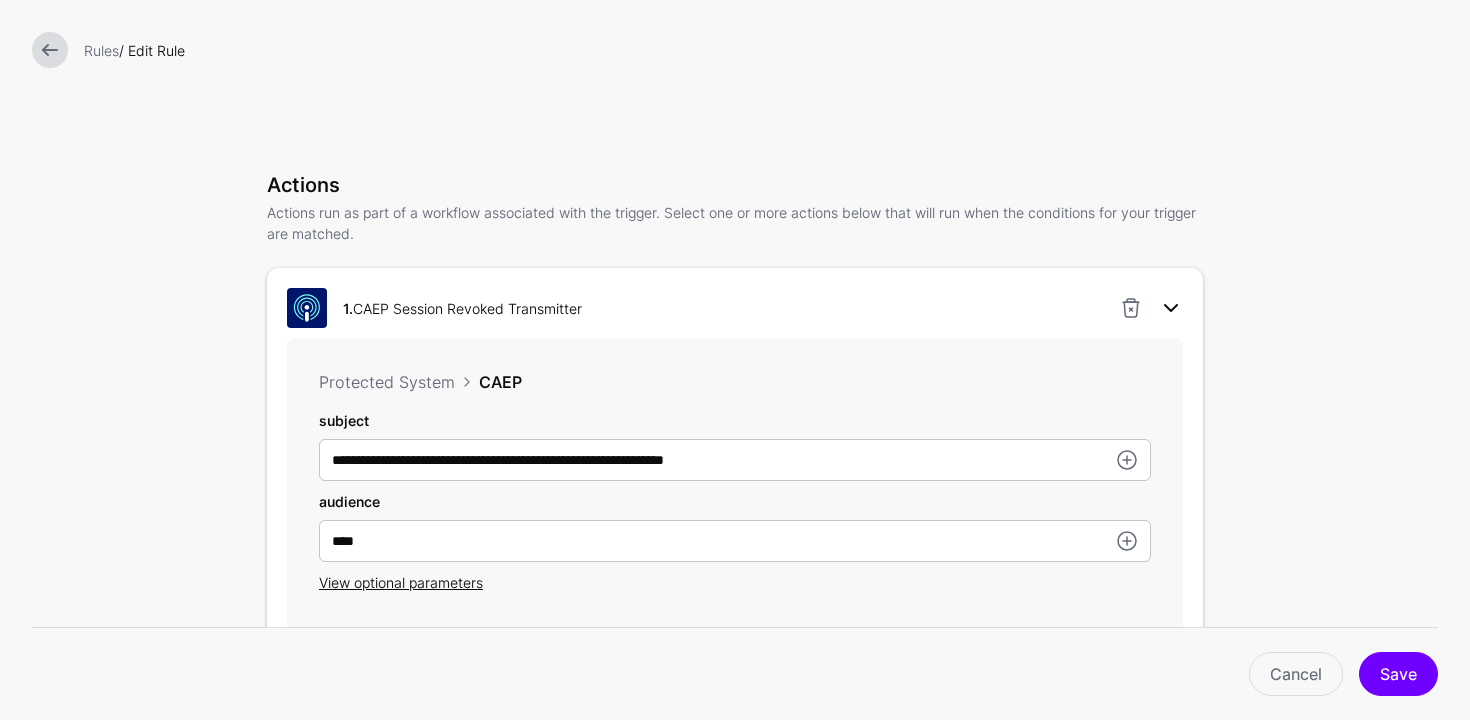 click at bounding box center [1171, 308] 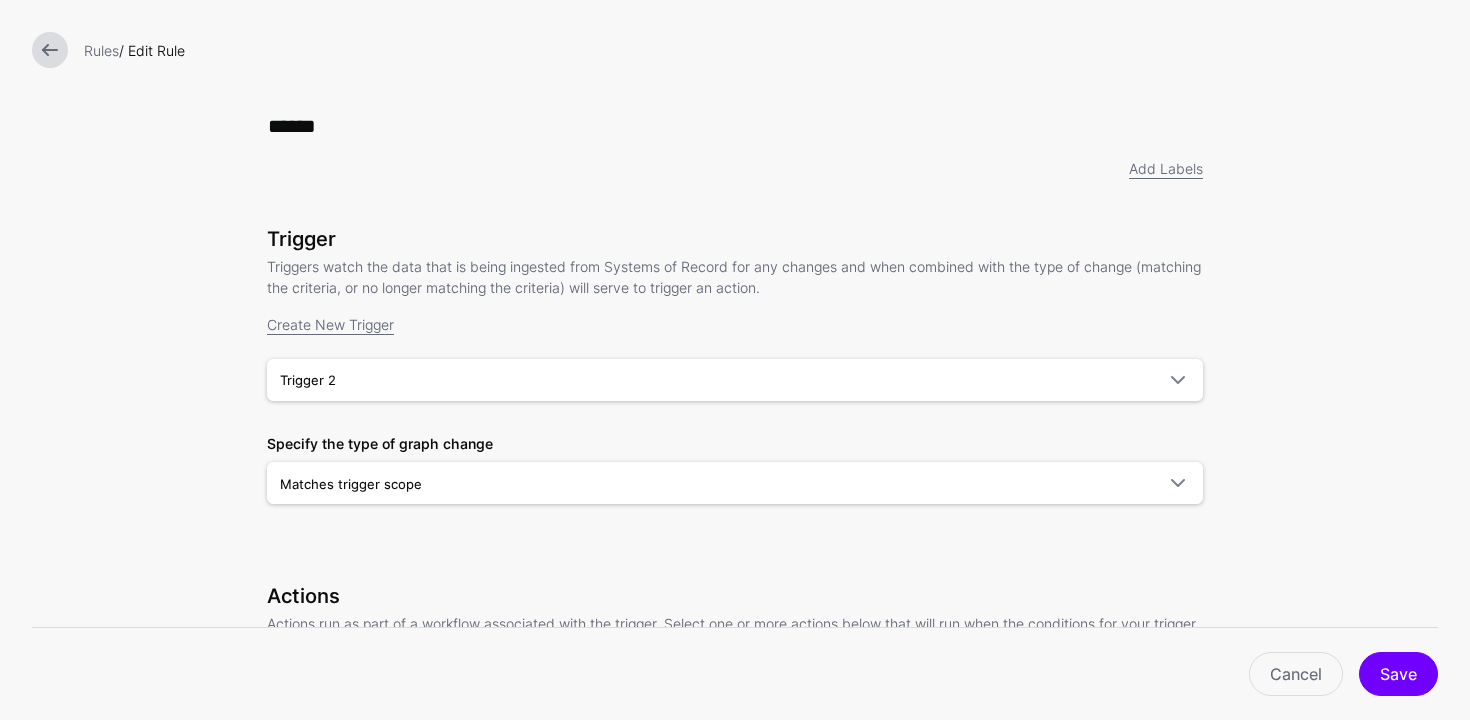 scroll, scrollTop: 0, scrollLeft: 0, axis: both 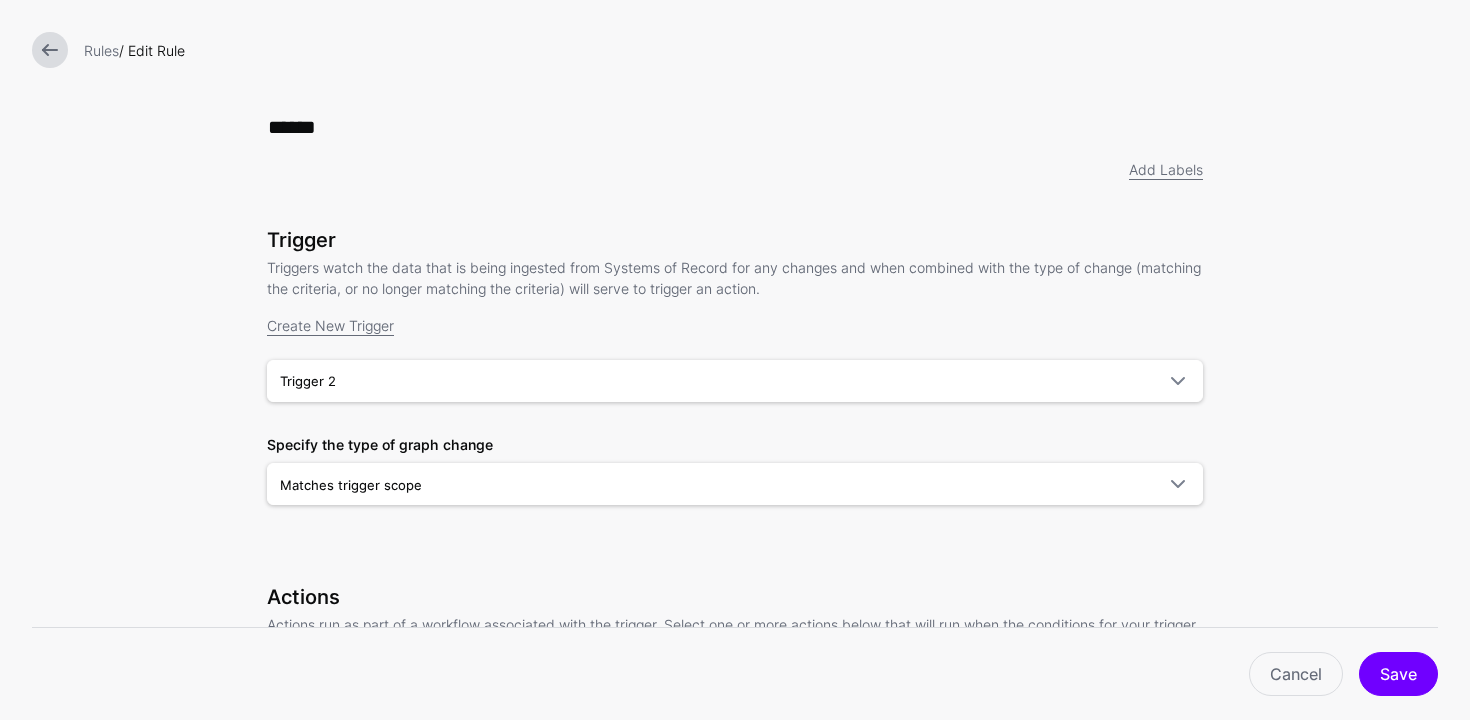 click at bounding box center (50, 50) 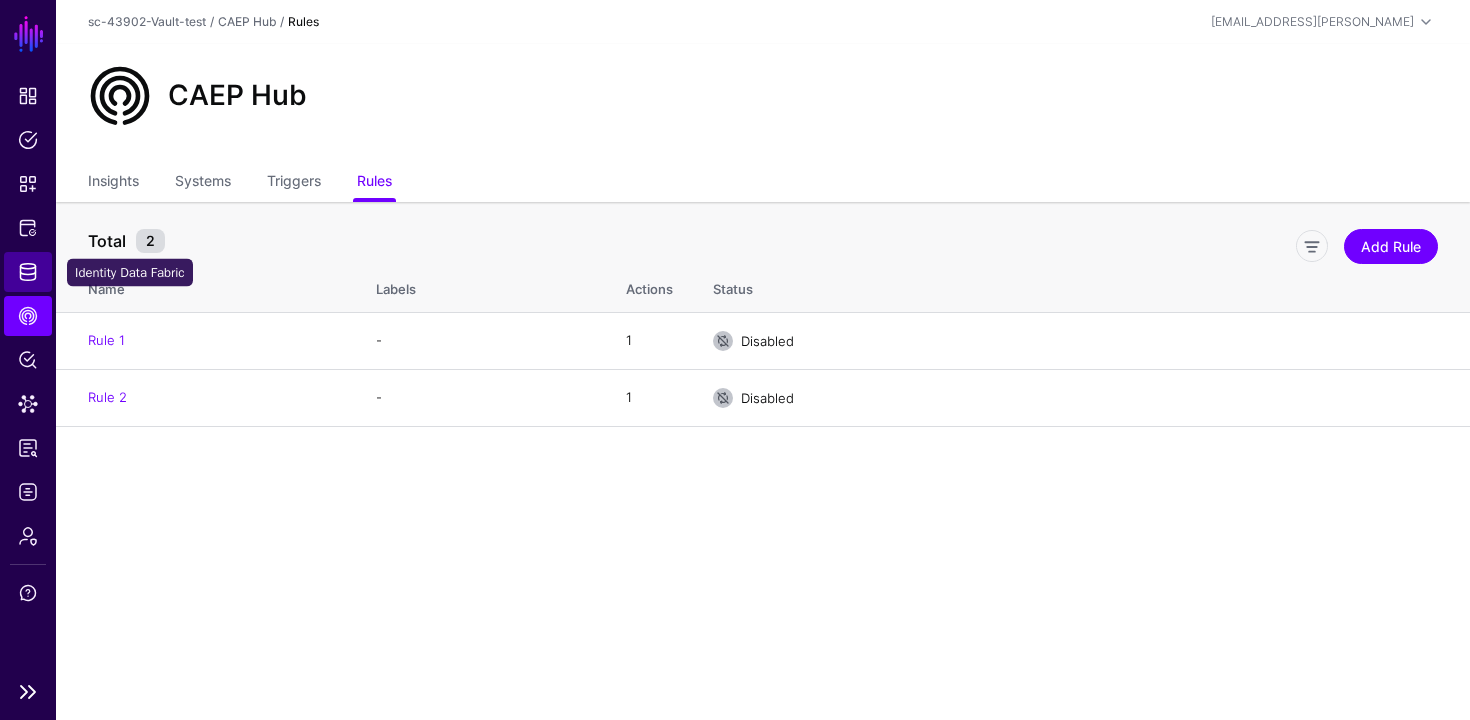 click on "Identity Data Fabric" 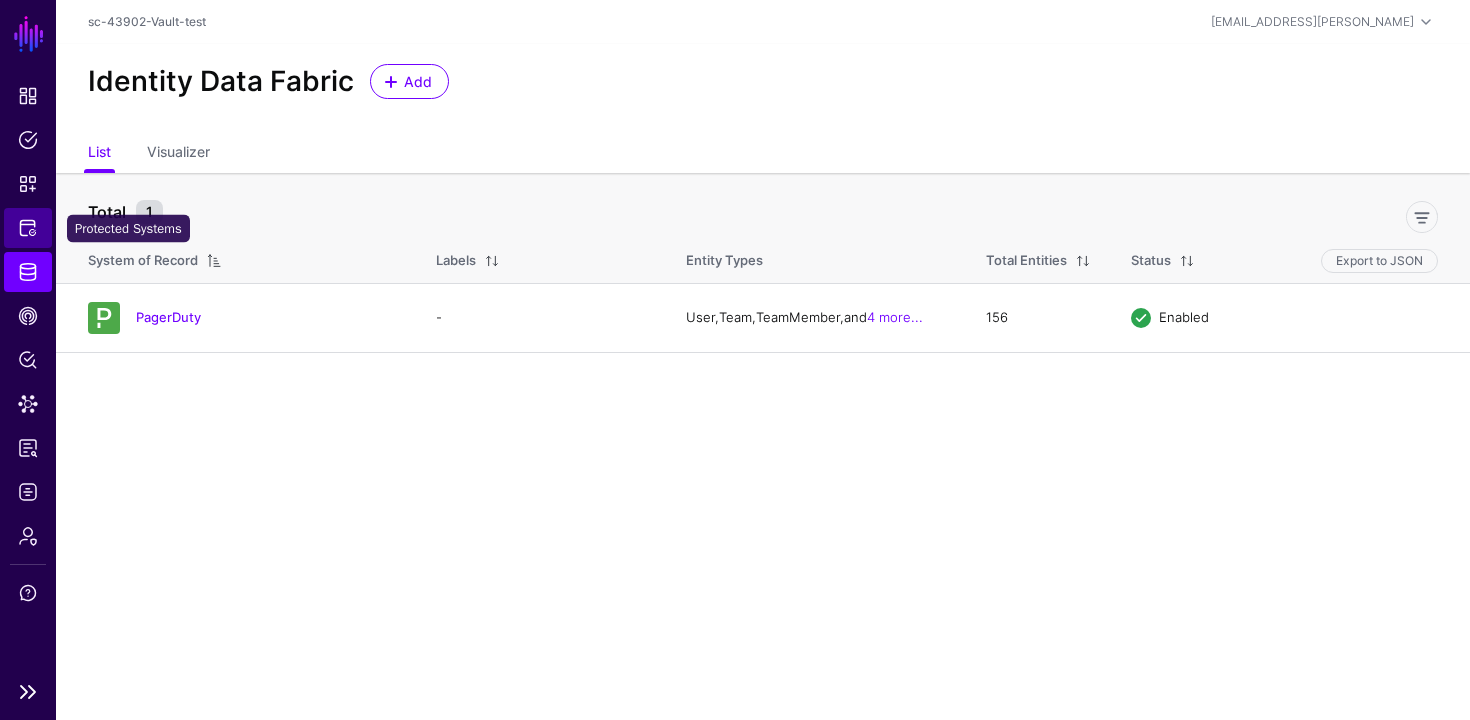 click on "Protected Systems" 